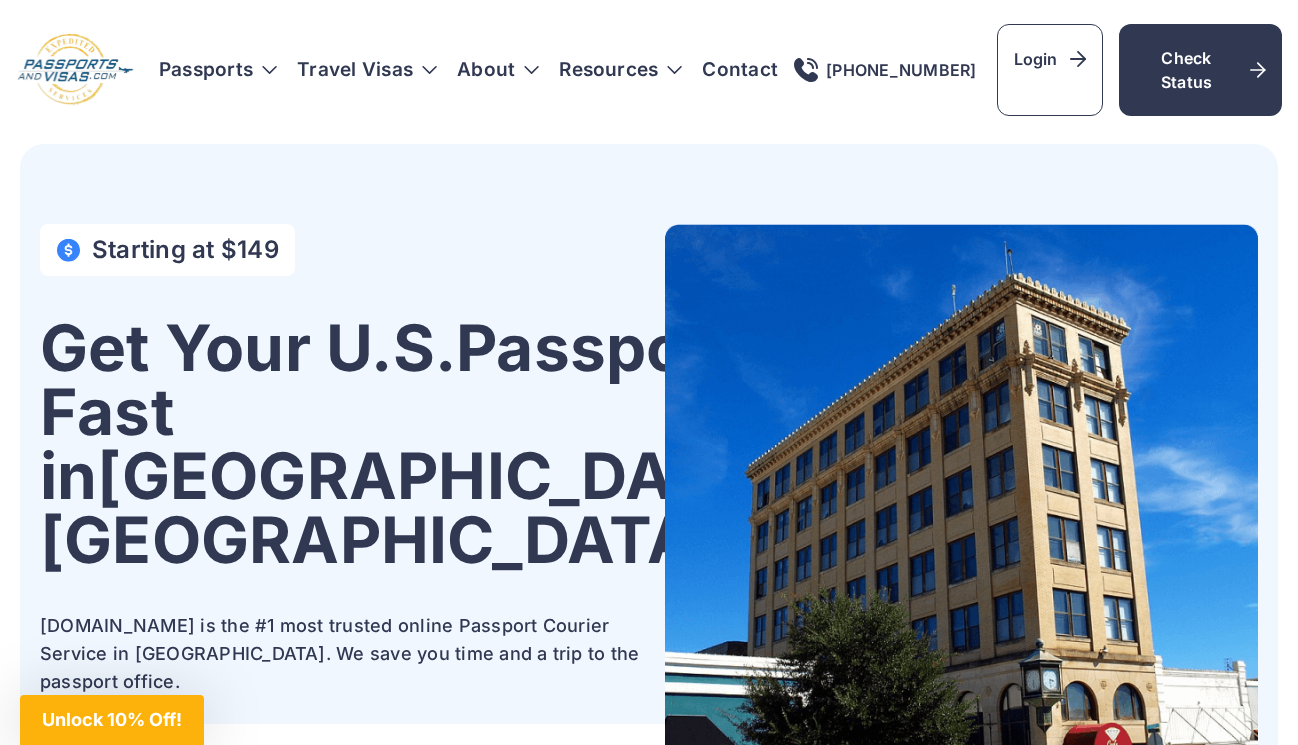 scroll, scrollTop: 0, scrollLeft: 0, axis: both 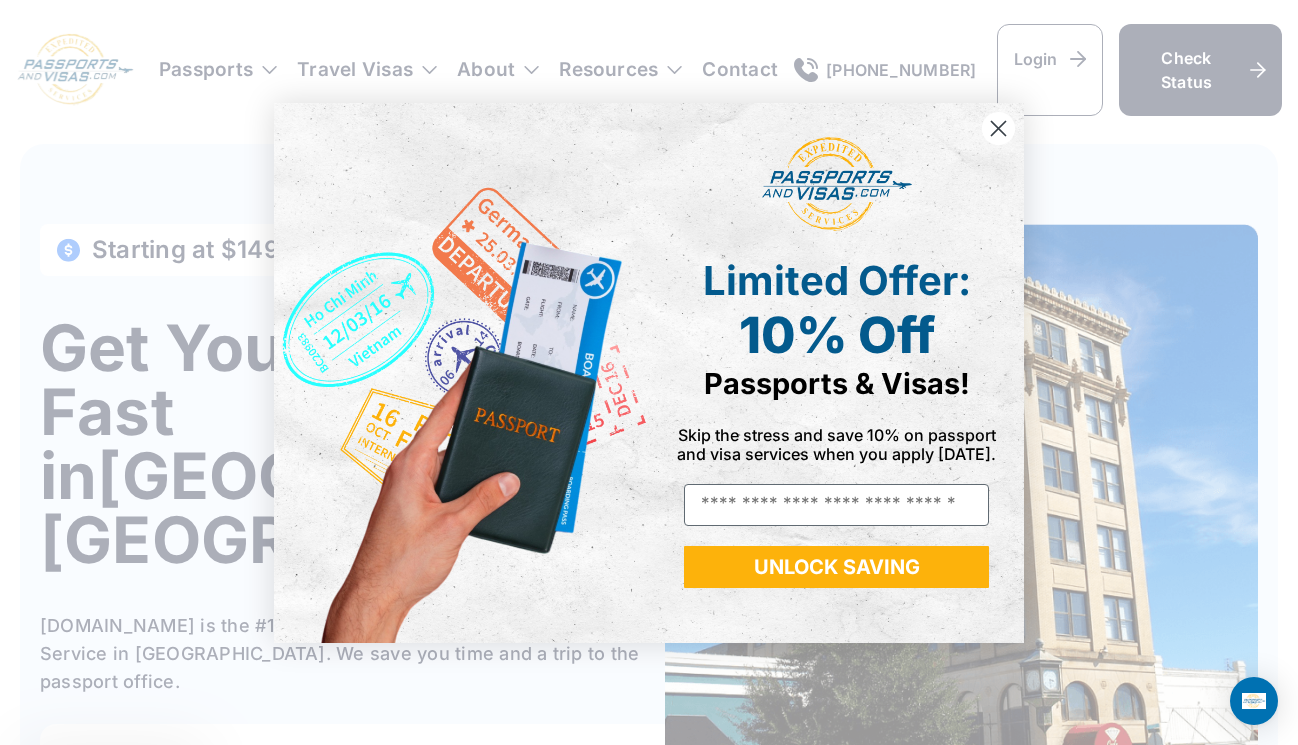 drag, startPoint x: 0, startPoint y: 0, endPoint x: 488, endPoint y: 615, distance: 785.09174 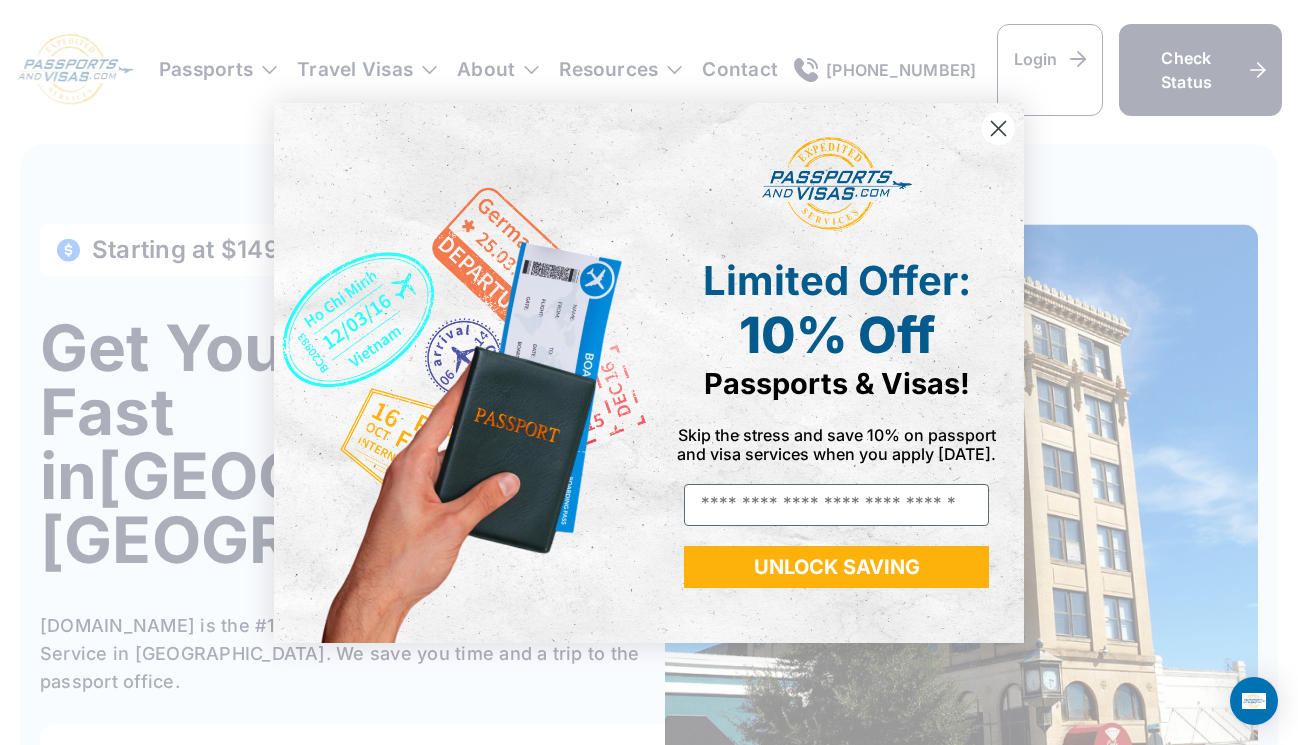 click on "Close dialog Limited Offer:
10% Off Passports & Visas! Skip the stress and save 10% on passport and visa services when you apply today. Email UNLOCK SAVING ******" at bounding box center (649, 372) 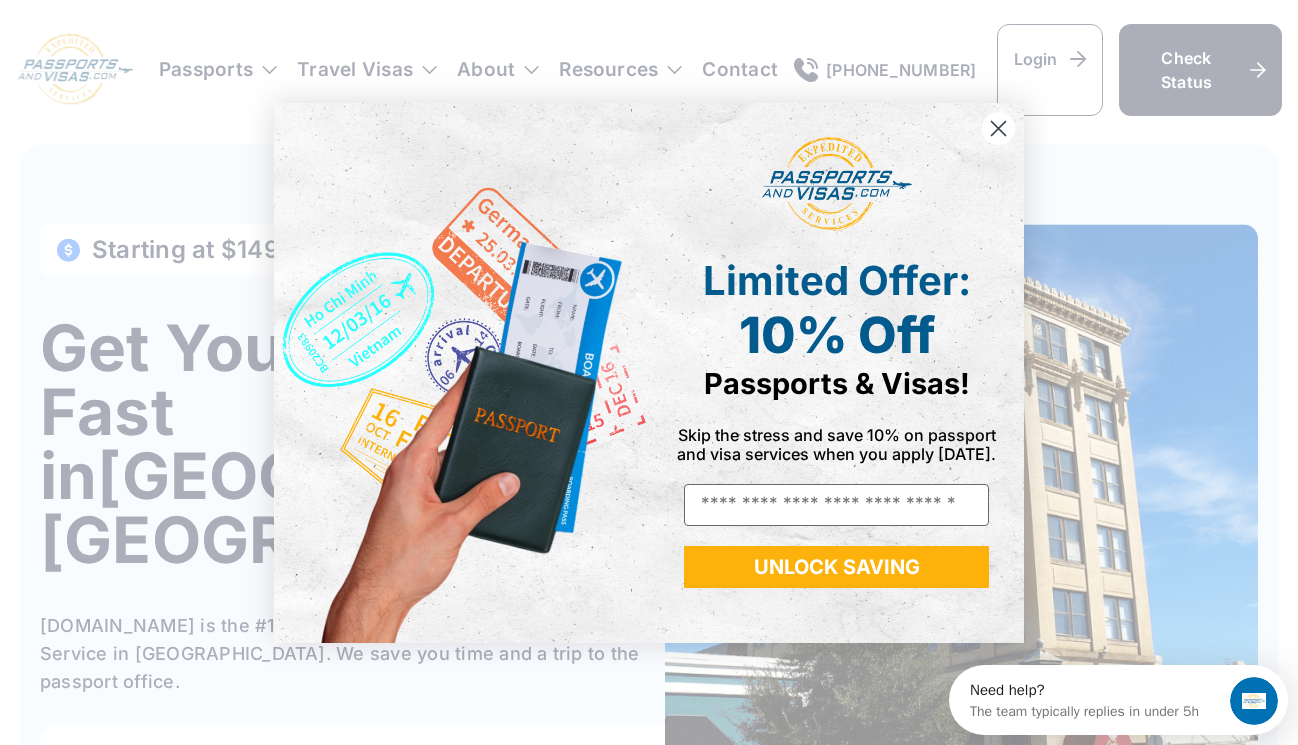 scroll, scrollTop: 0, scrollLeft: 0, axis: both 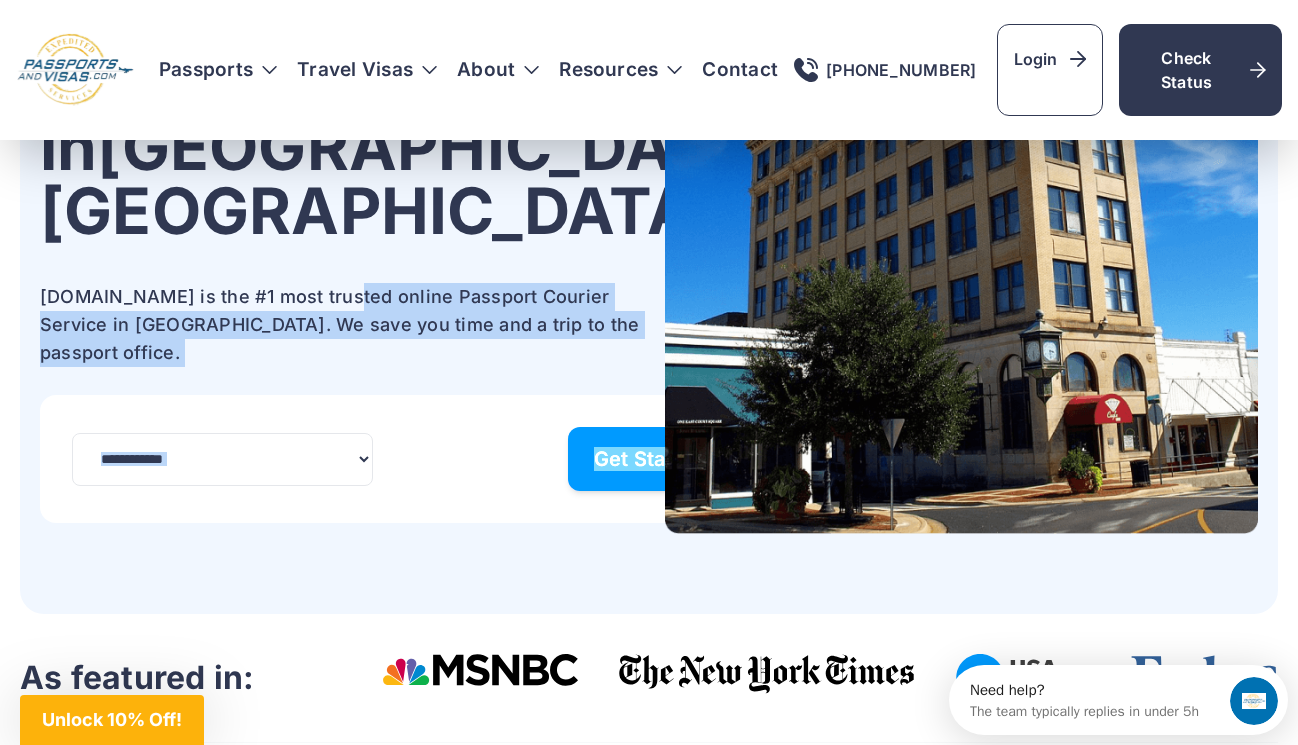 drag, startPoint x: 481, startPoint y: 562, endPoint x: 448, endPoint y: 411, distance: 154.5639 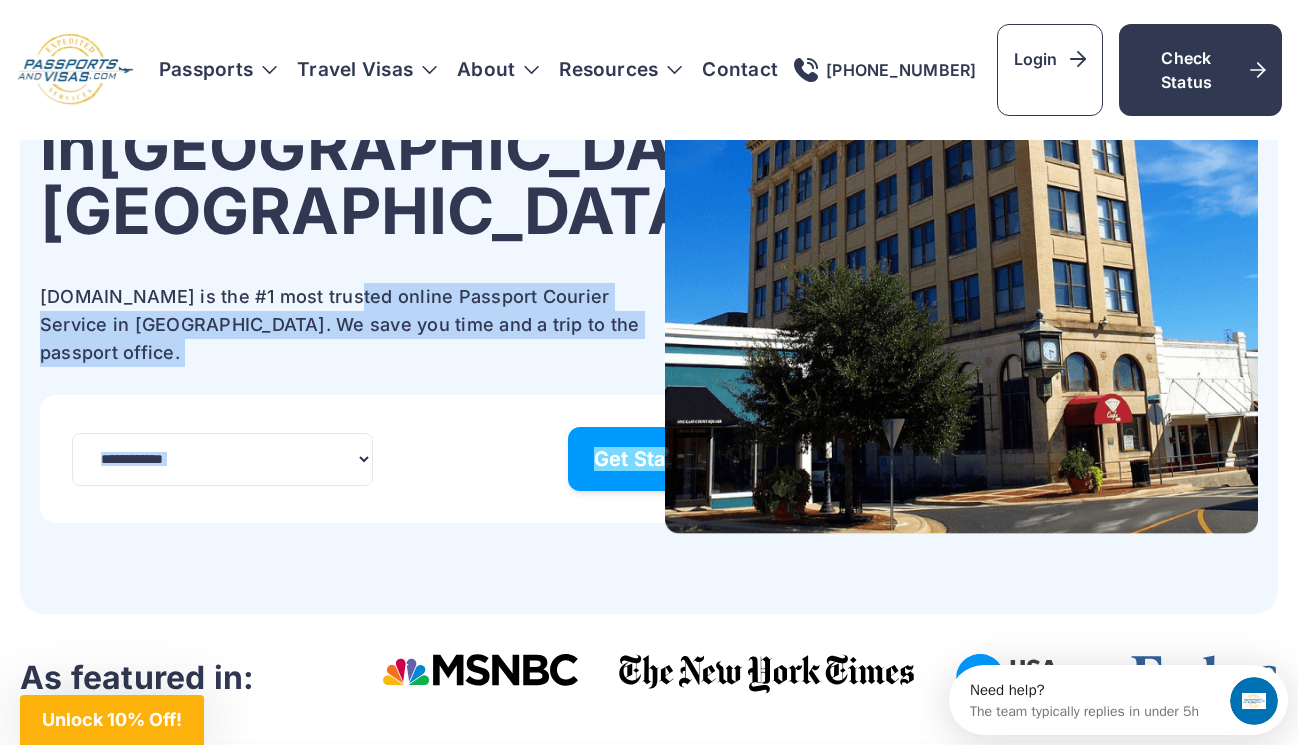 scroll, scrollTop: 0, scrollLeft: 0, axis: both 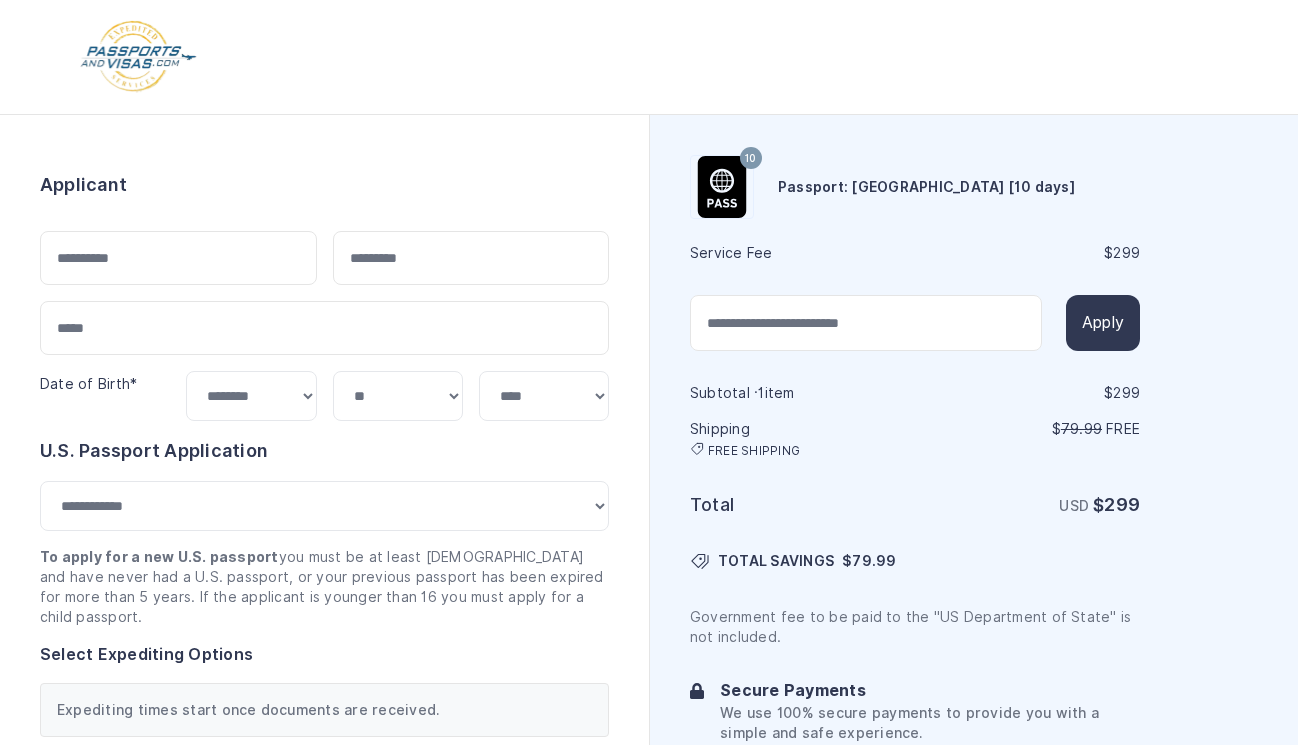 select on "***" 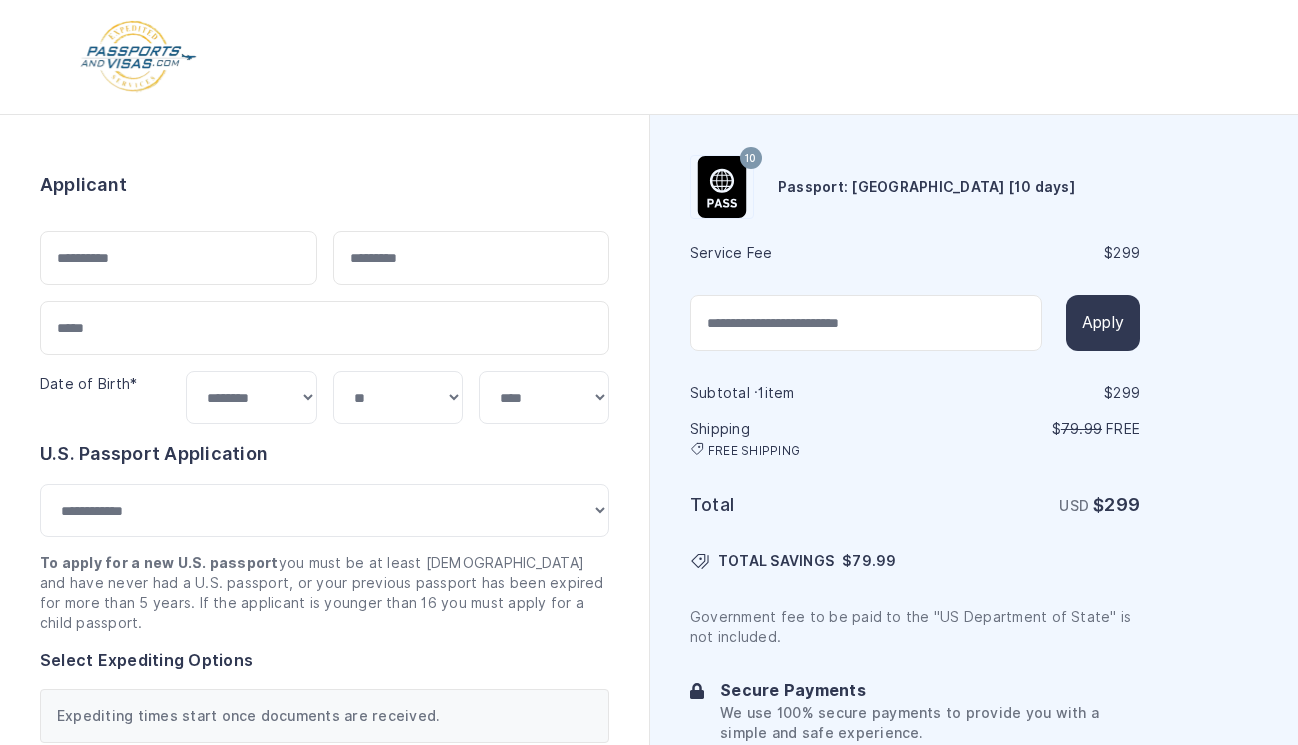 scroll, scrollTop: 0, scrollLeft: 0, axis: both 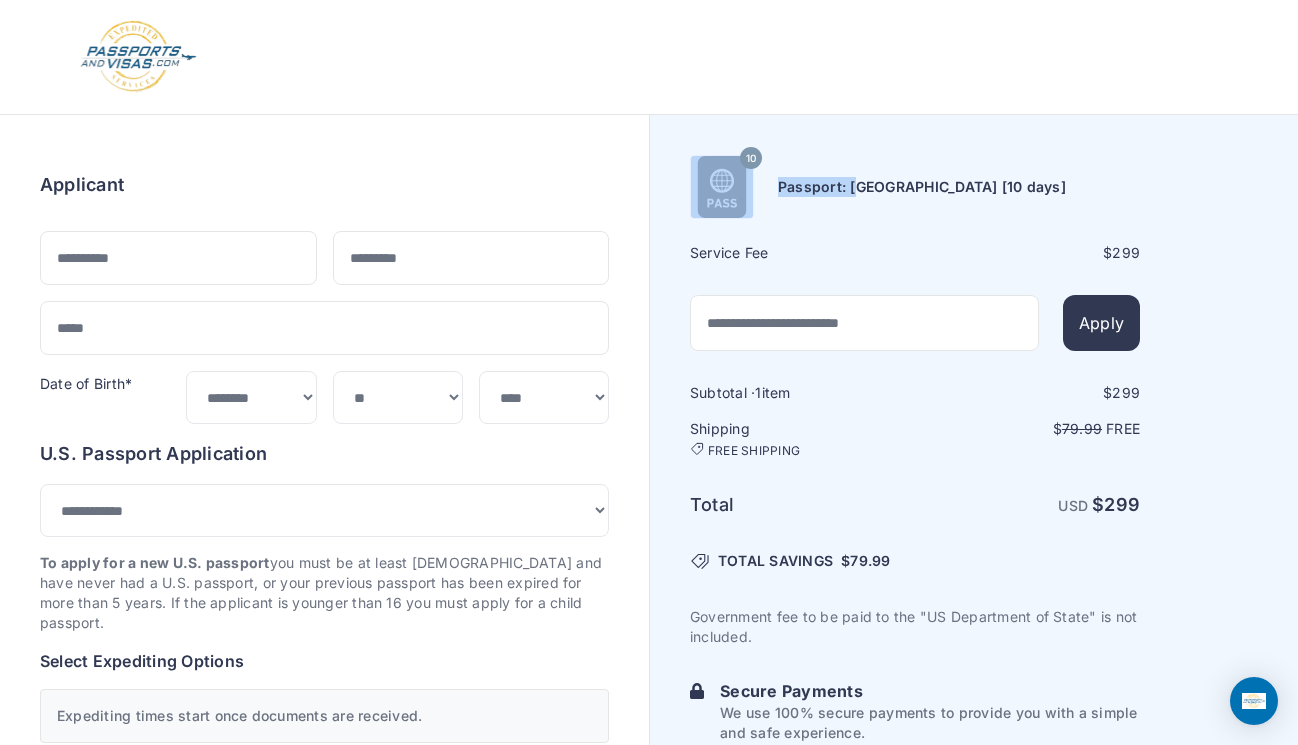 drag, startPoint x: 860, startPoint y: 100, endPoint x: 738, endPoint y: 188, distance: 150.42606 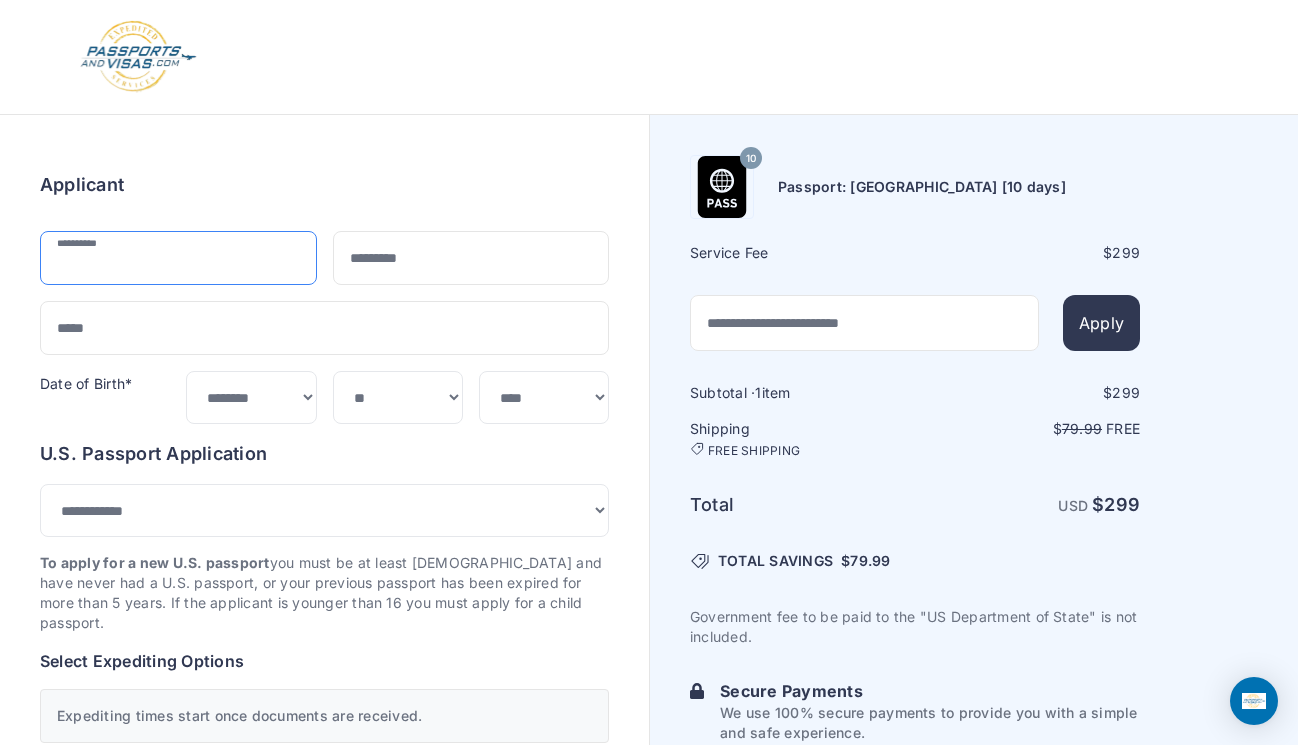 click at bounding box center [178, 258] 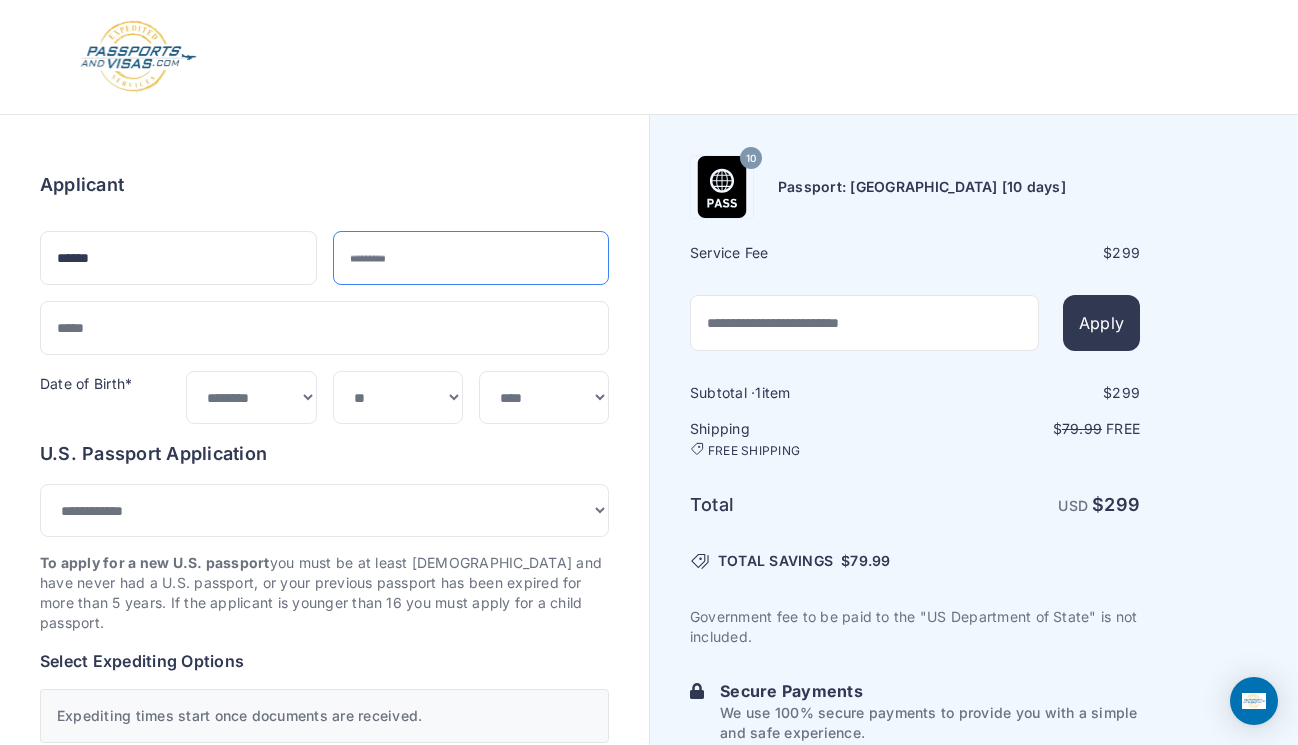 type on "******" 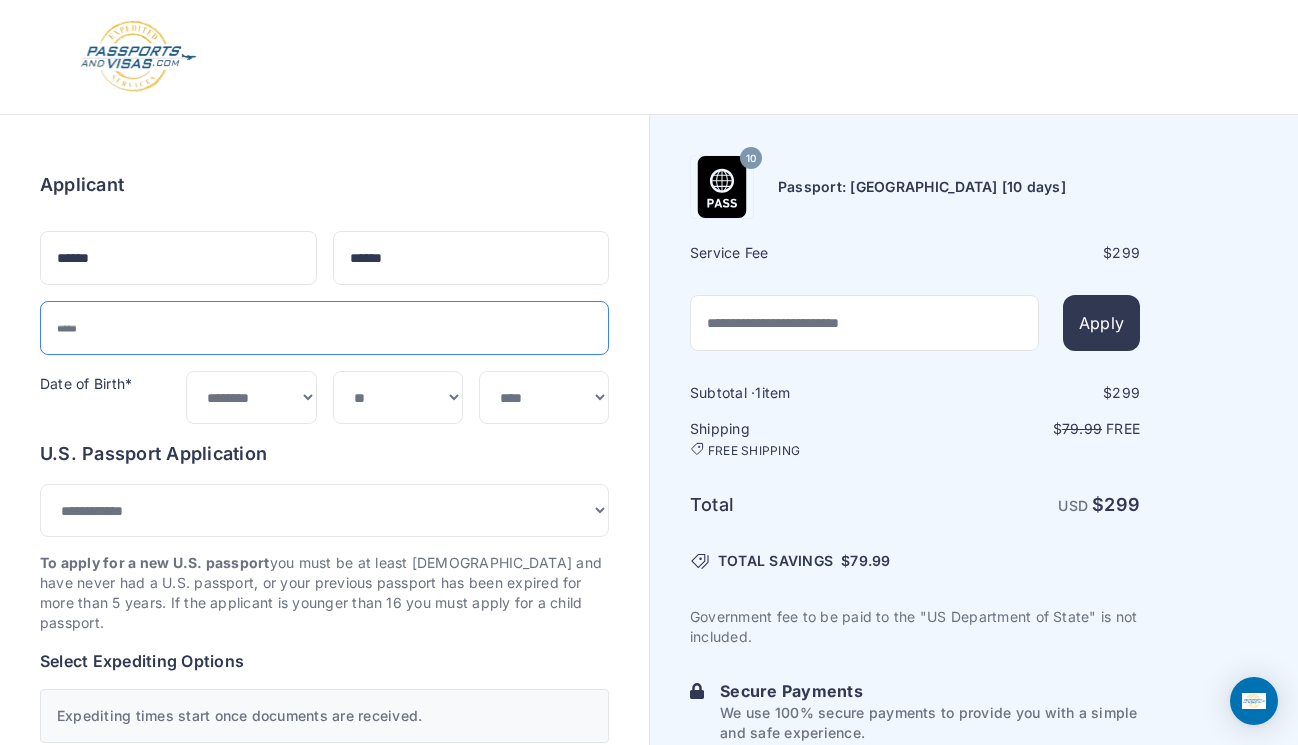 type on "**********" 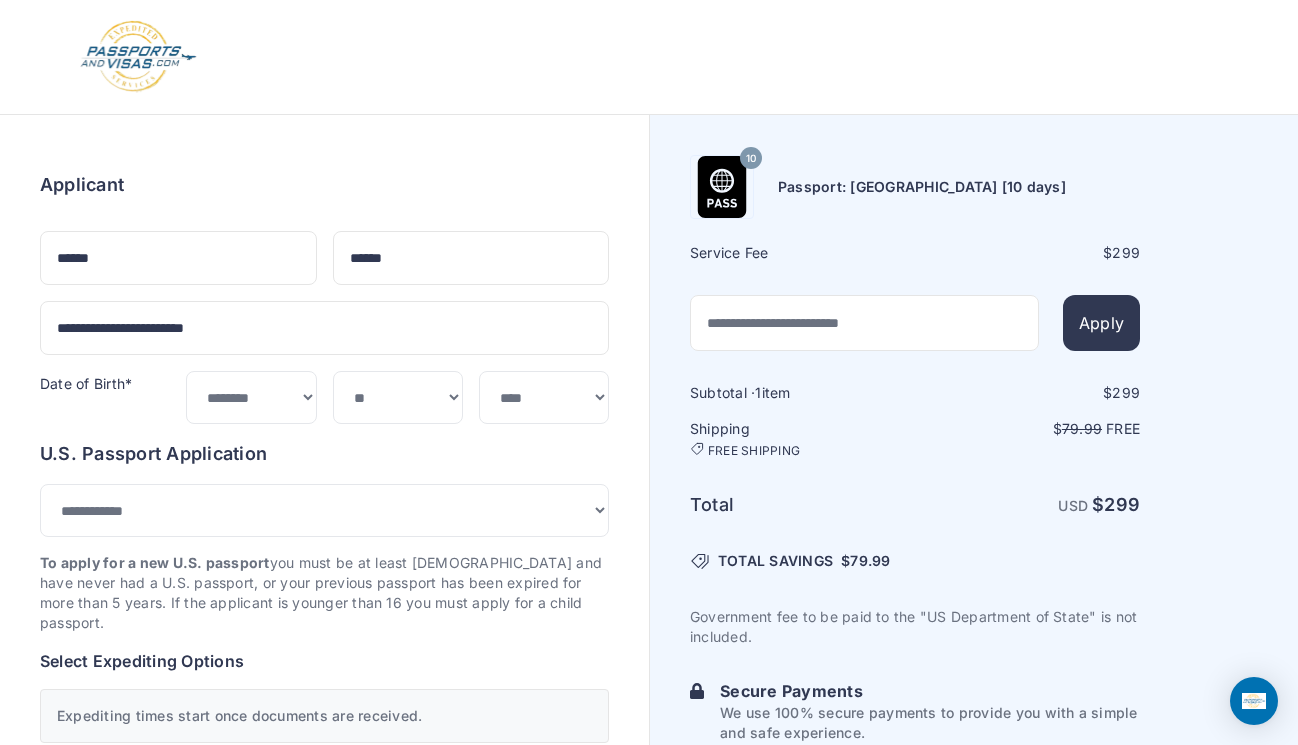 type on "**********" 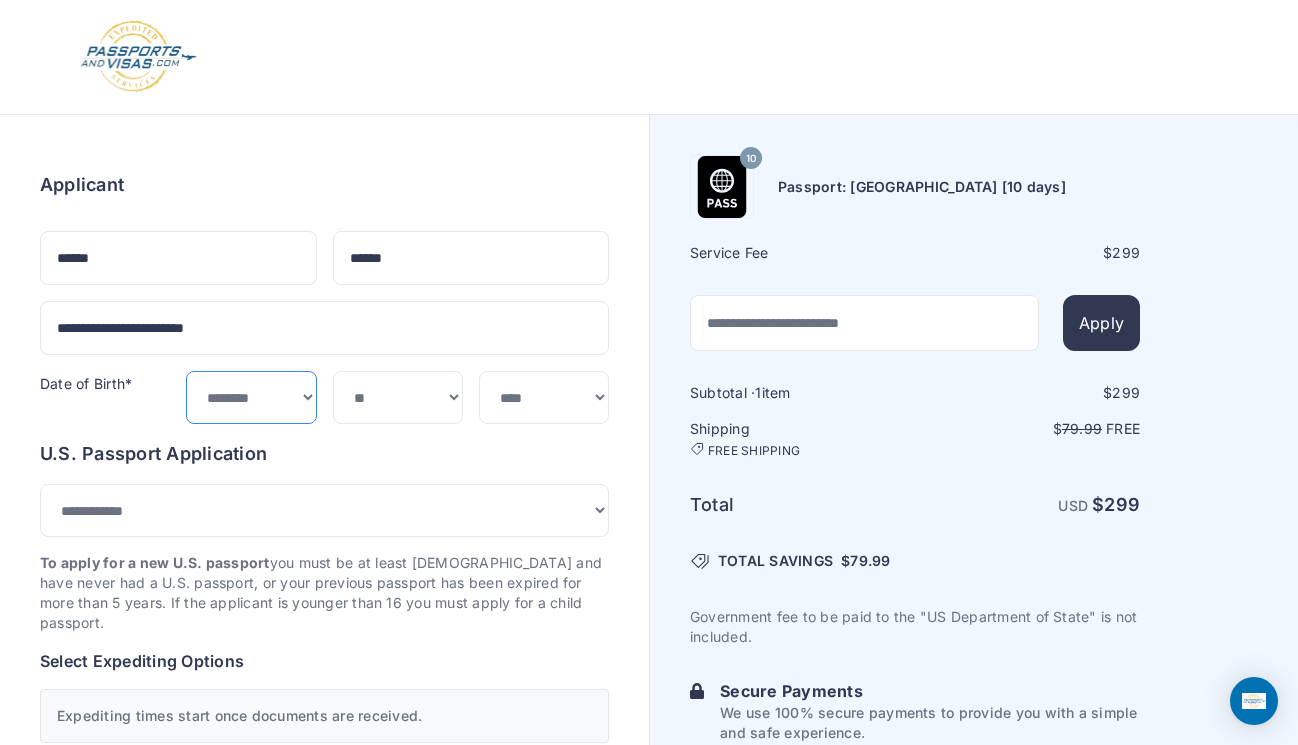 click on "*****
*******
********
*****
*****
***
****
****
******
*********
*******
********
********" at bounding box center (251, 397) 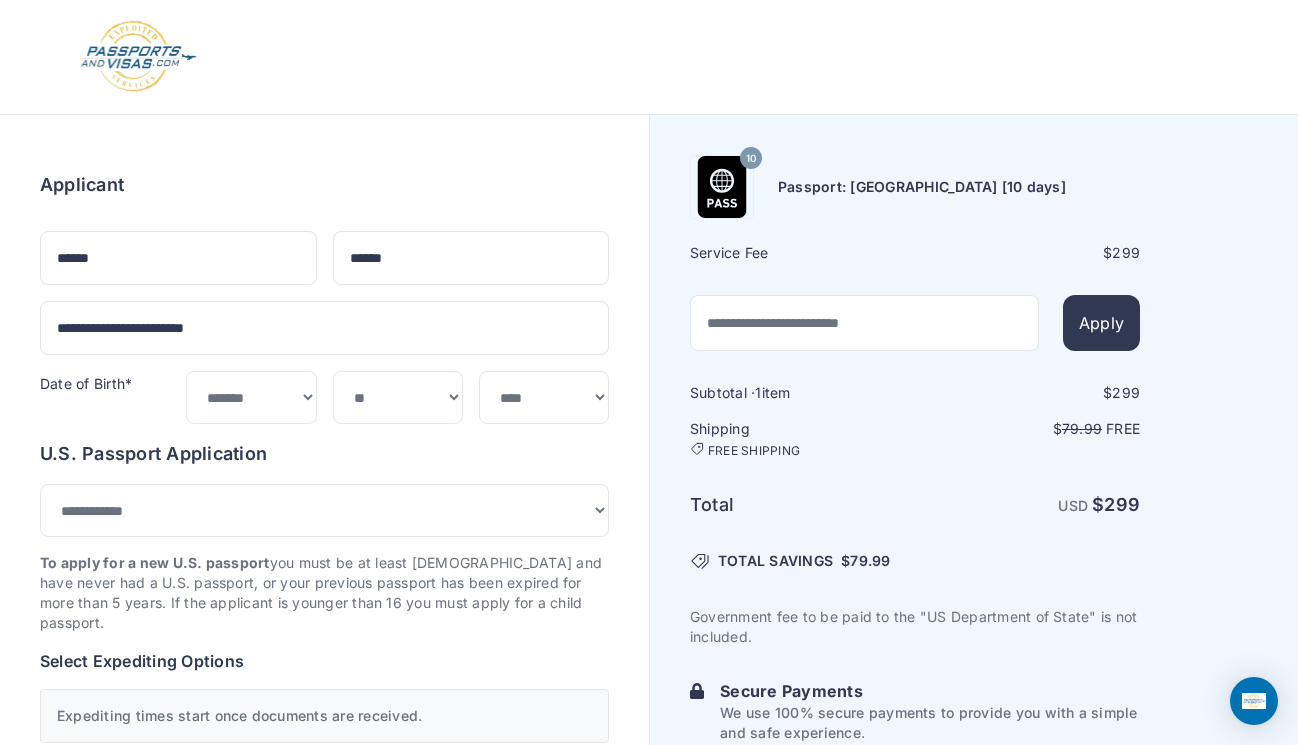 drag, startPoint x: 284, startPoint y: 414, endPoint x: 373, endPoint y: 370, distance: 99.282425 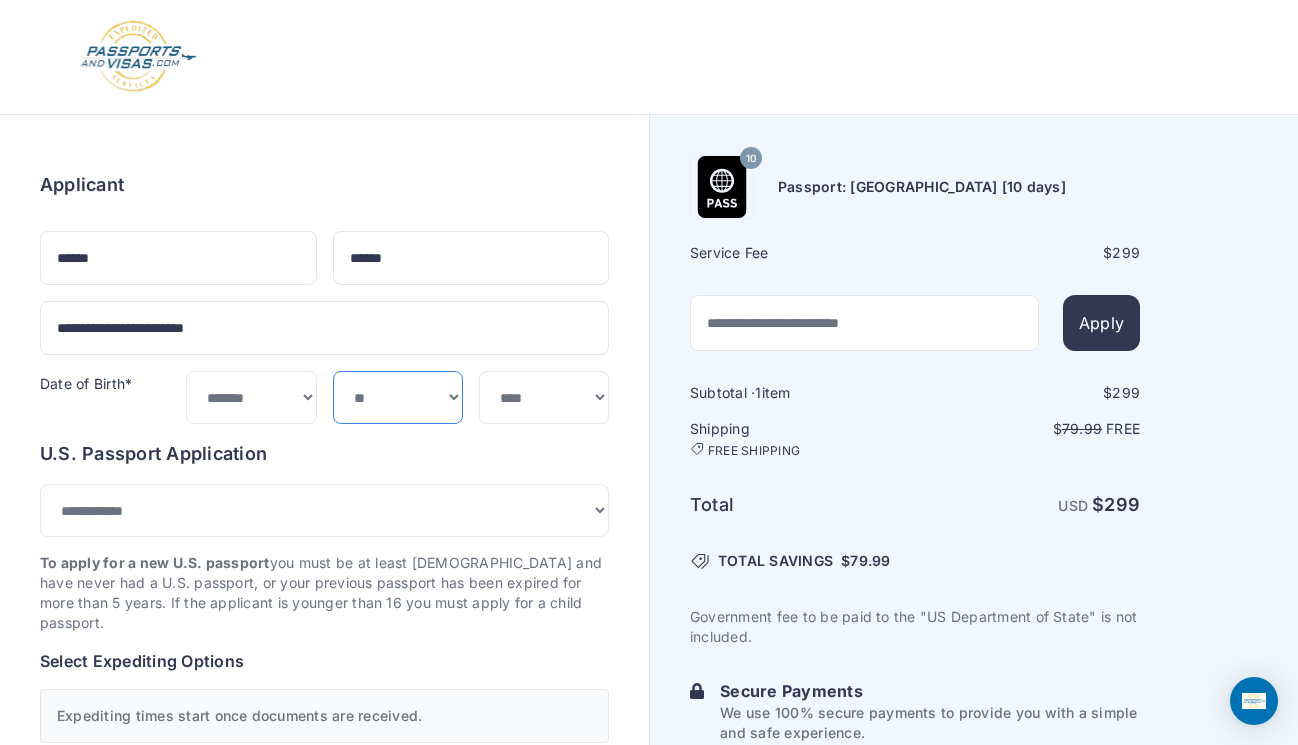 click on "***
*
*
*
*
*
*
*
*
*
**
**
**
**
** ** ** ** ** **" at bounding box center [398, 397] 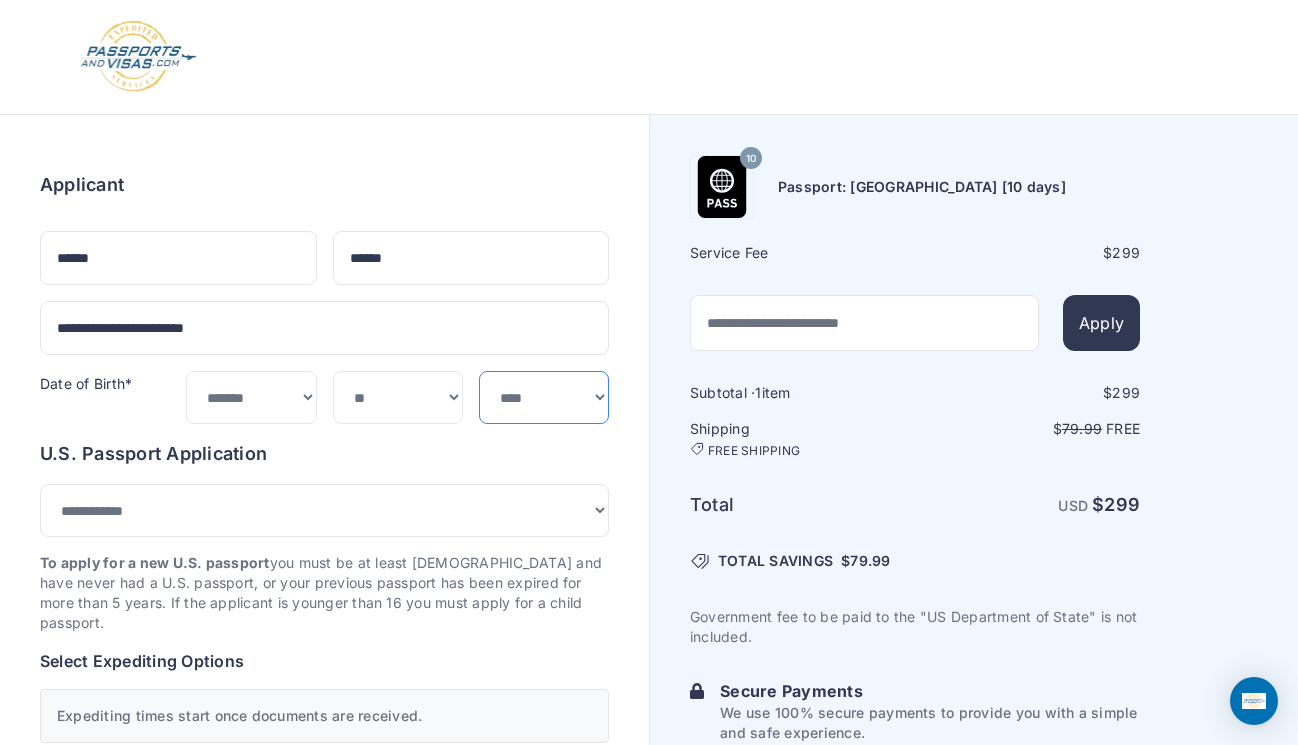 click on "****
****
****
****
****
****
****
****
****
****
****
****
****
**** **** **** **** **** **** **** **** **** **** ****" at bounding box center (544, 397) 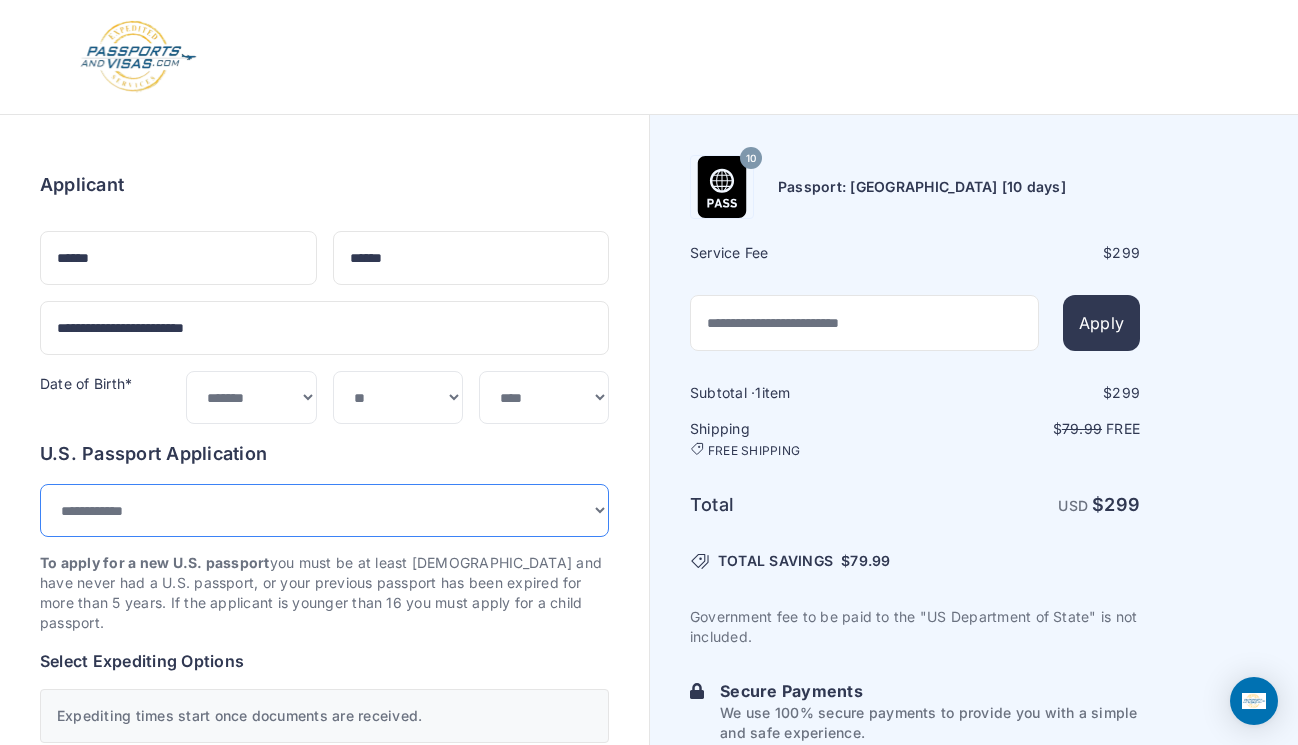 click on "**********" at bounding box center (324, 510) 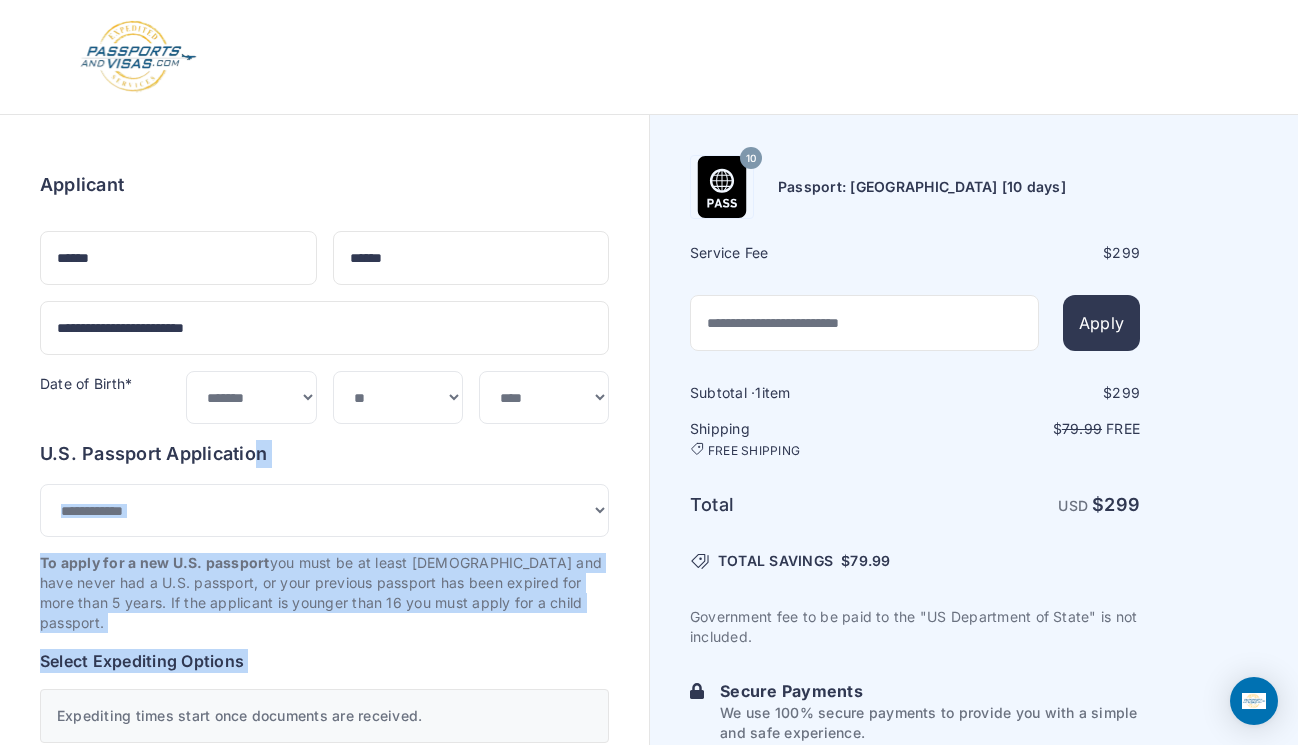scroll, scrollTop: 392, scrollLeft: 0, axis: vertical 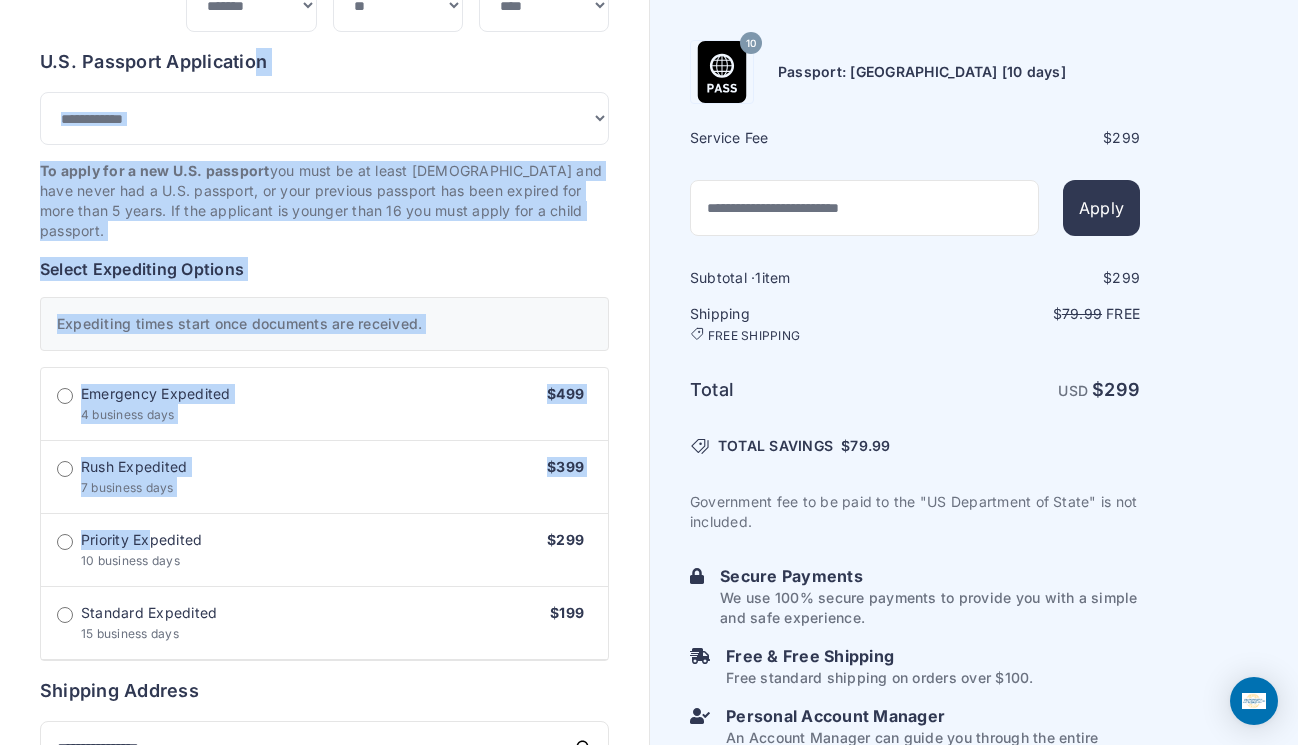 drag, startPoint x: 251, startPoint y: 505, endPoint x: 175, endPoint y: 450, distance: 93.813644 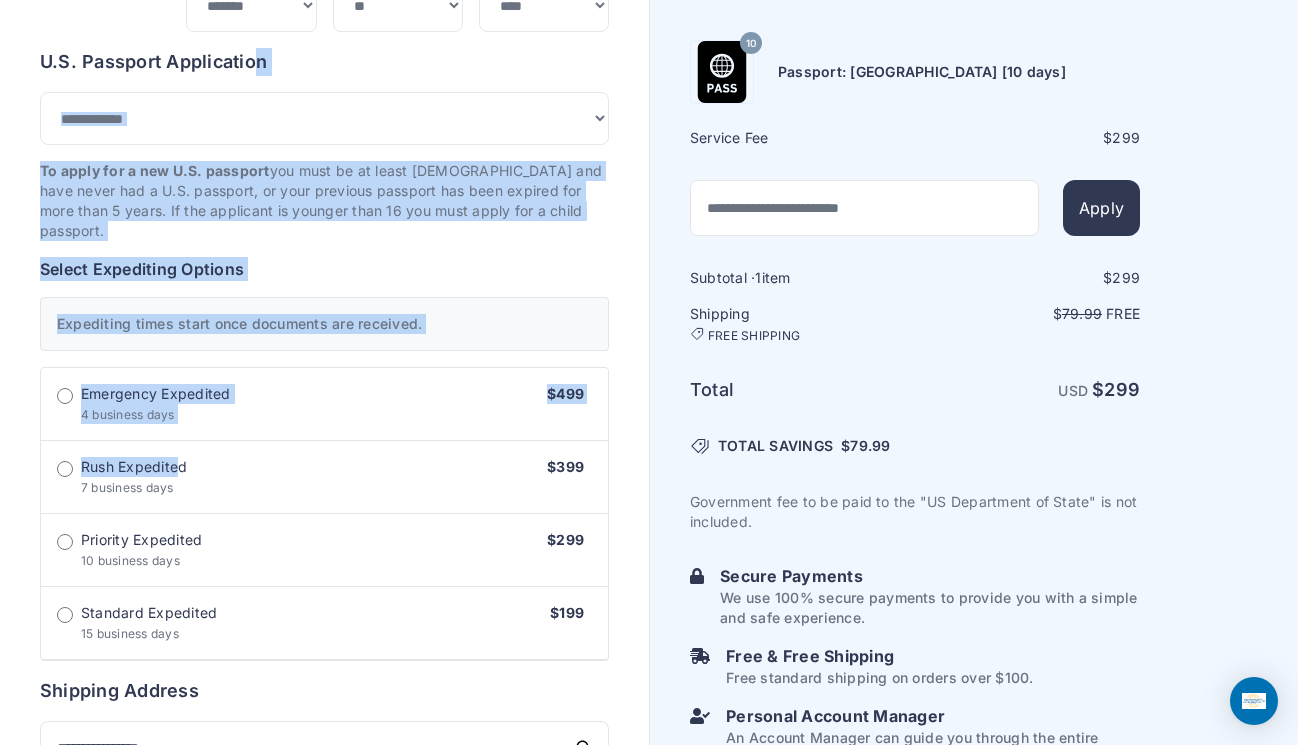 click on "Select Expediting Options" at bounding box center (324, 269) 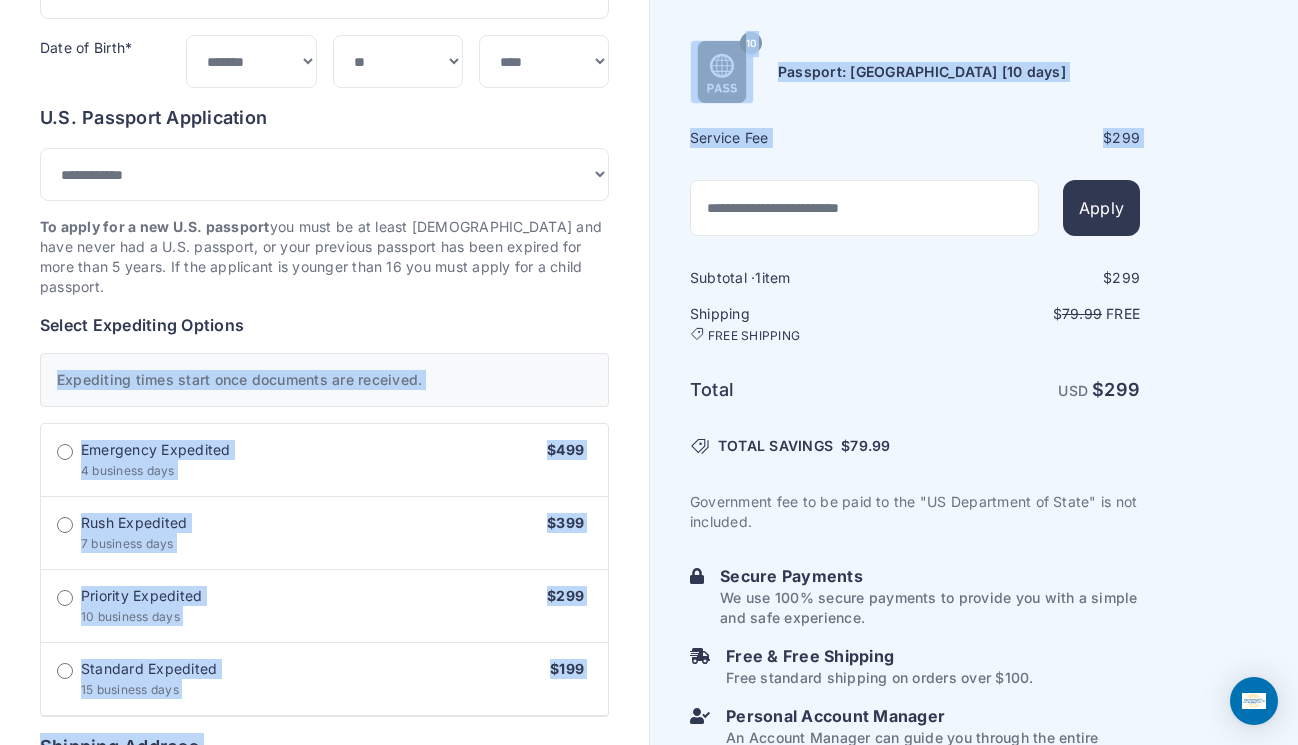 scroll, scrollTop: 0, scrollLeft: 0, axis: both 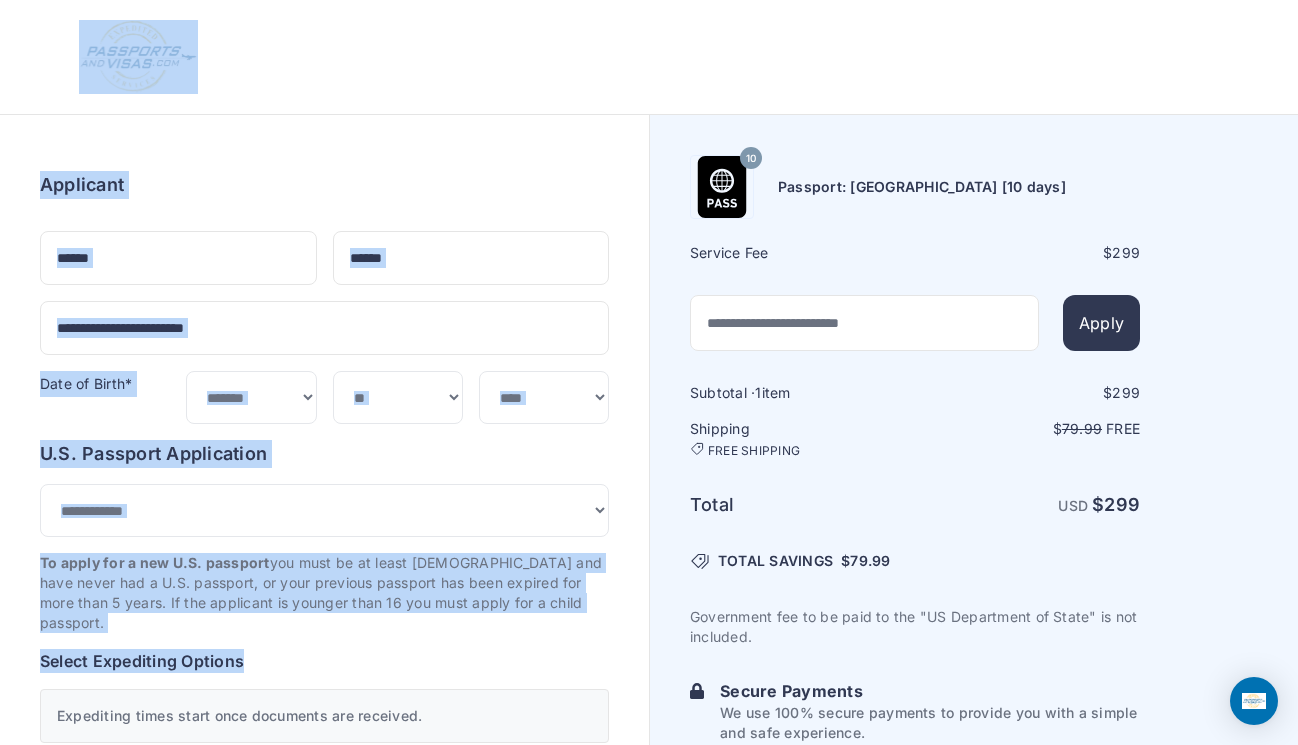 drag, startPoint x: 559, startPoint y: 245, endPoint x: 633, endPoint y: 103, distance: 160.12495 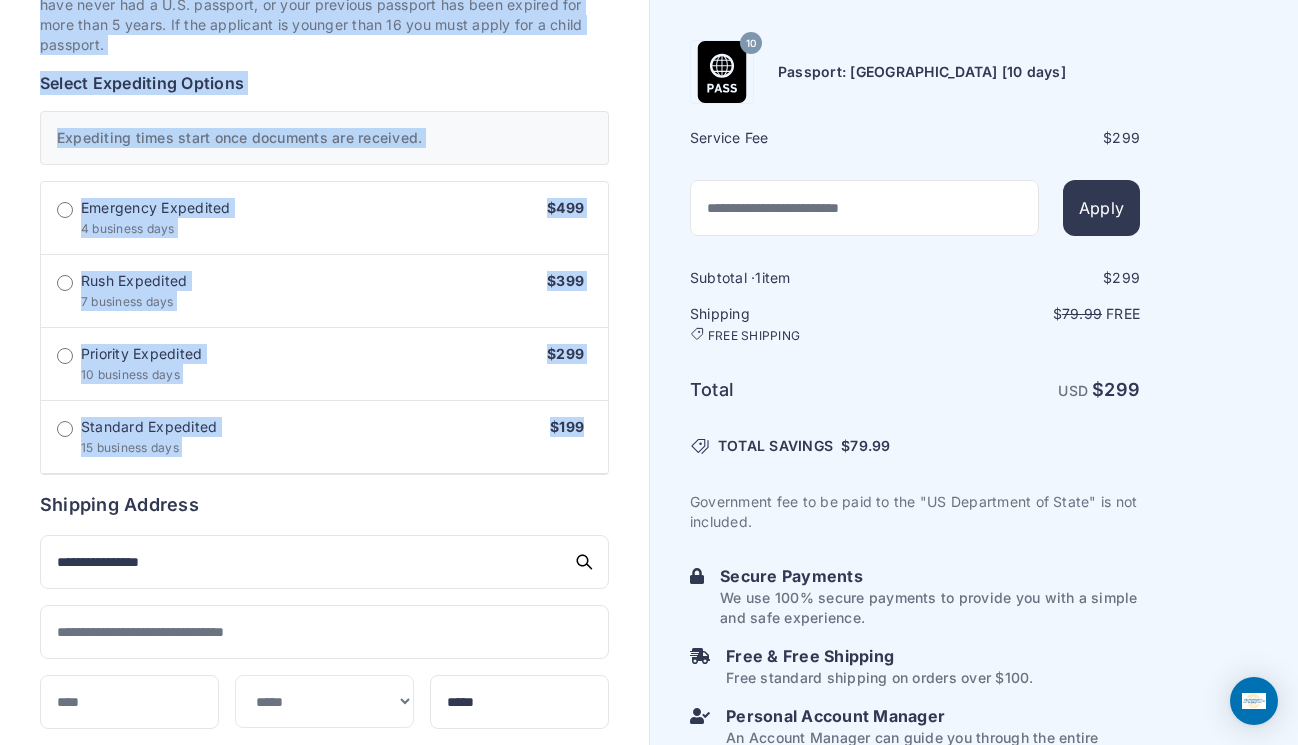 scroll, scrollTop: 601, scrollLeft: 0, axis: vertical 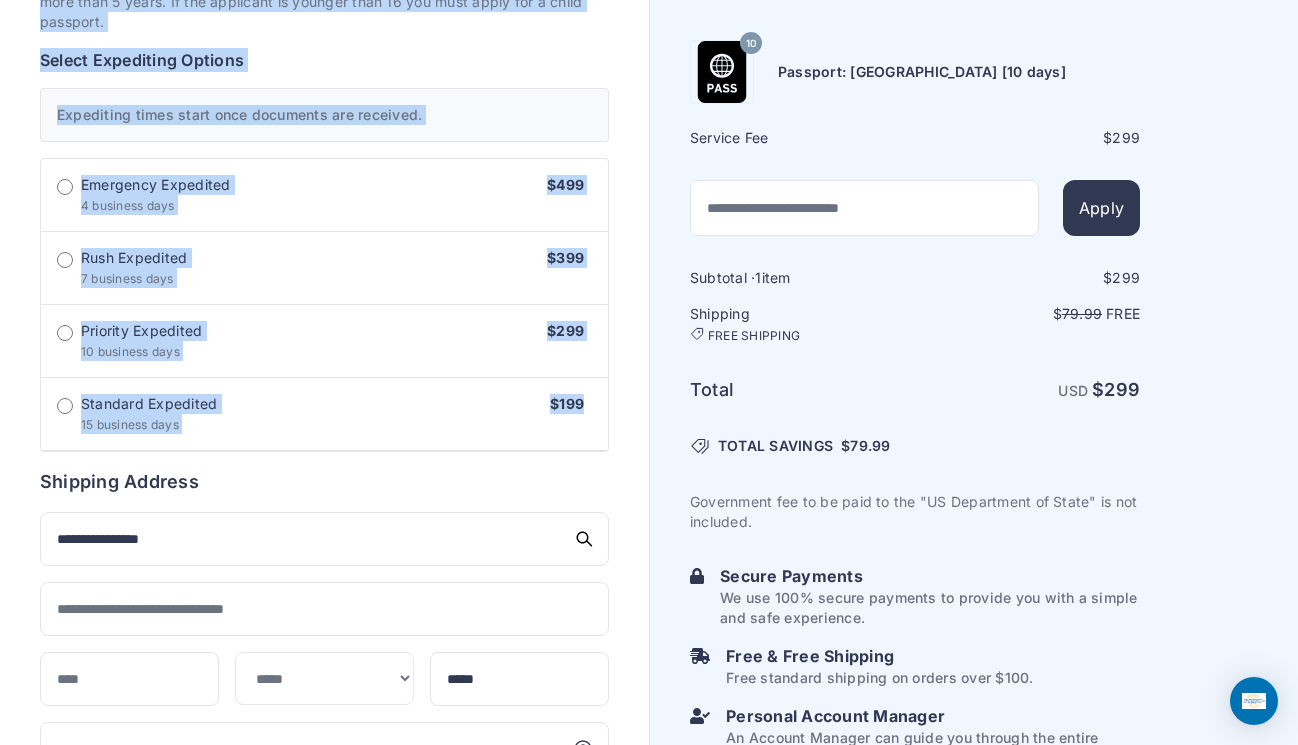 drag, startPoint x: 352, startPoint y: 97, endPoint x: 502, endPoint y: 435, distance: 369.78912 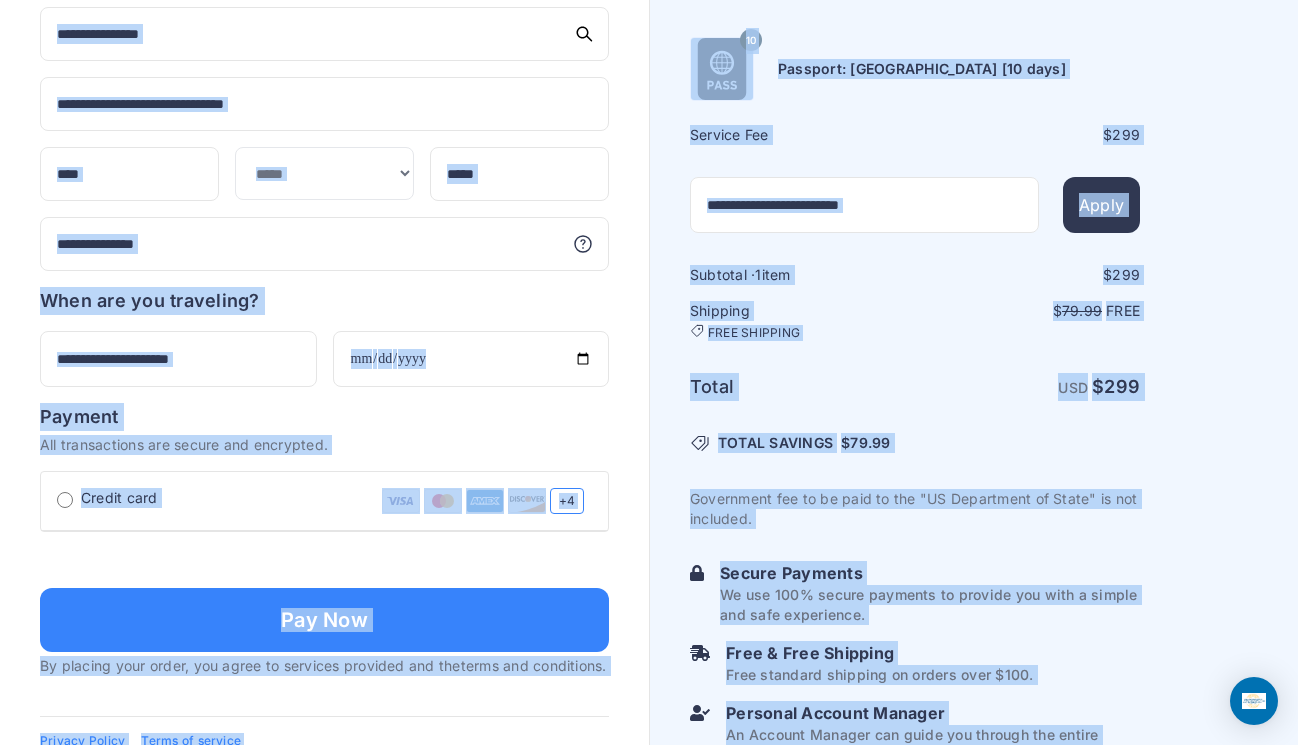 scroll, scrollTop: 1171, scrollLeft: 0, axis: vertical 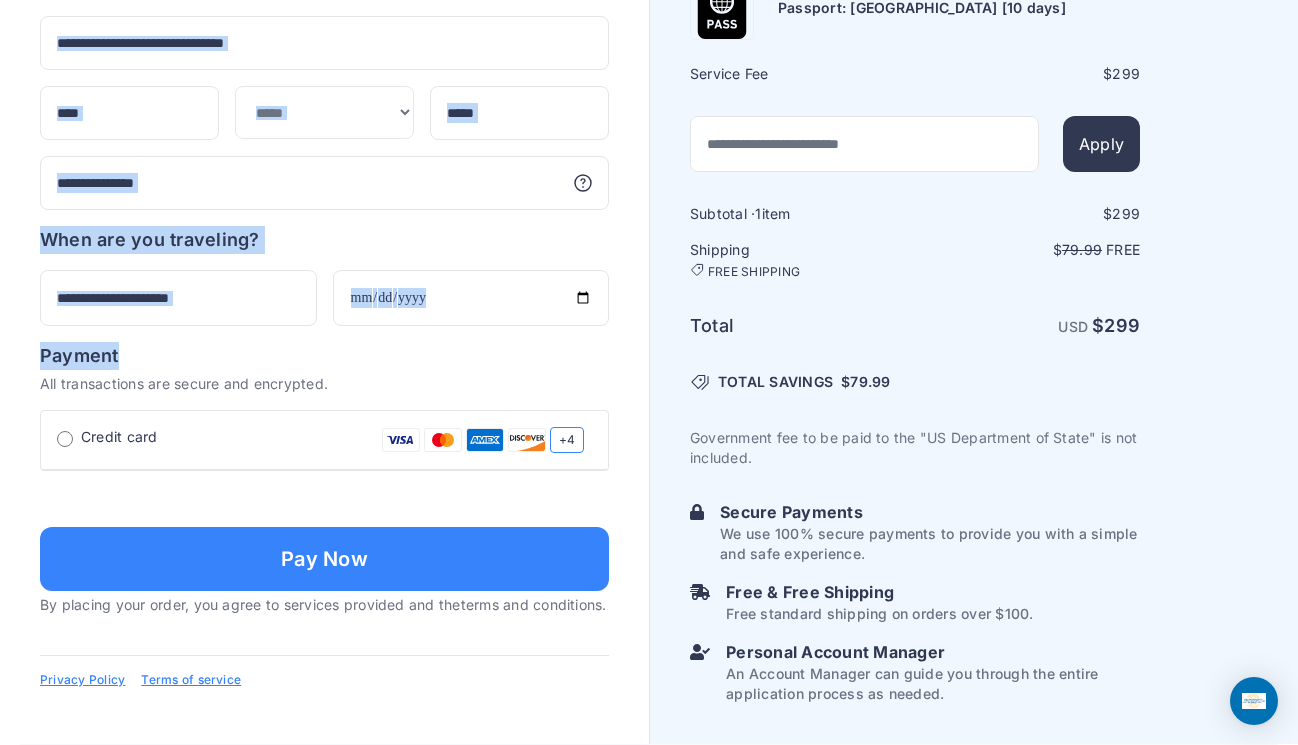 drag, startPoint x: 540, startPoint y: 437, endPoint x: 624, endPoint y: 333, distance: 133.6862 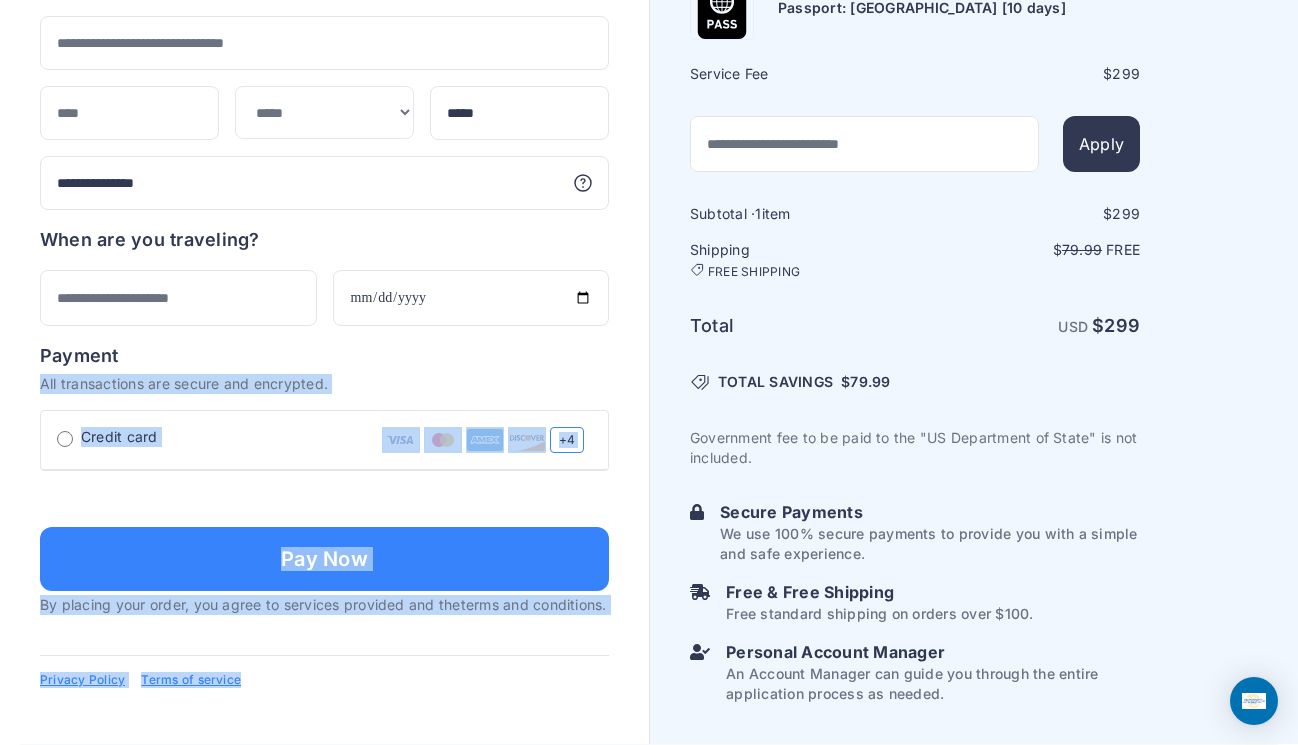 scroll, scrollTop: 1460, scrollLeft: 0, axis: vertical 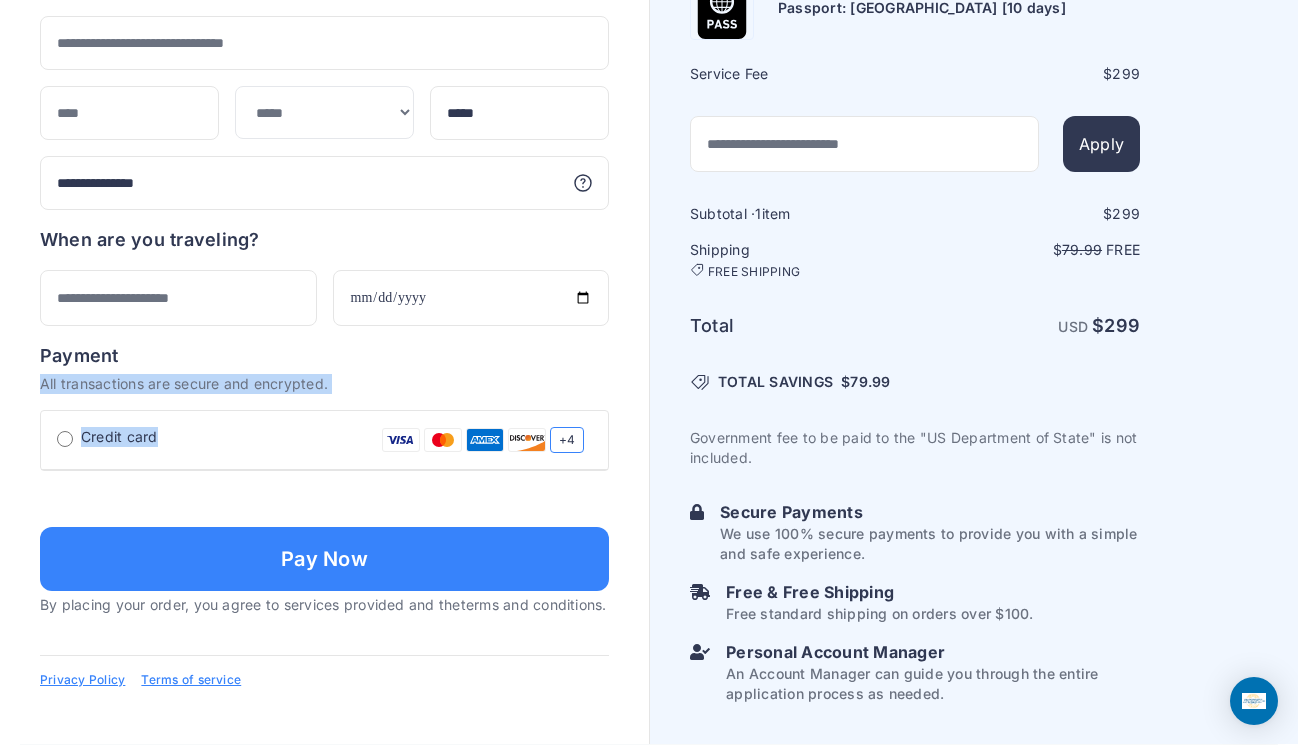 drag, startPoint x: 470, startPoint y: 336, endPoint x: 362, endPoint y: 91, distance: 267.74802 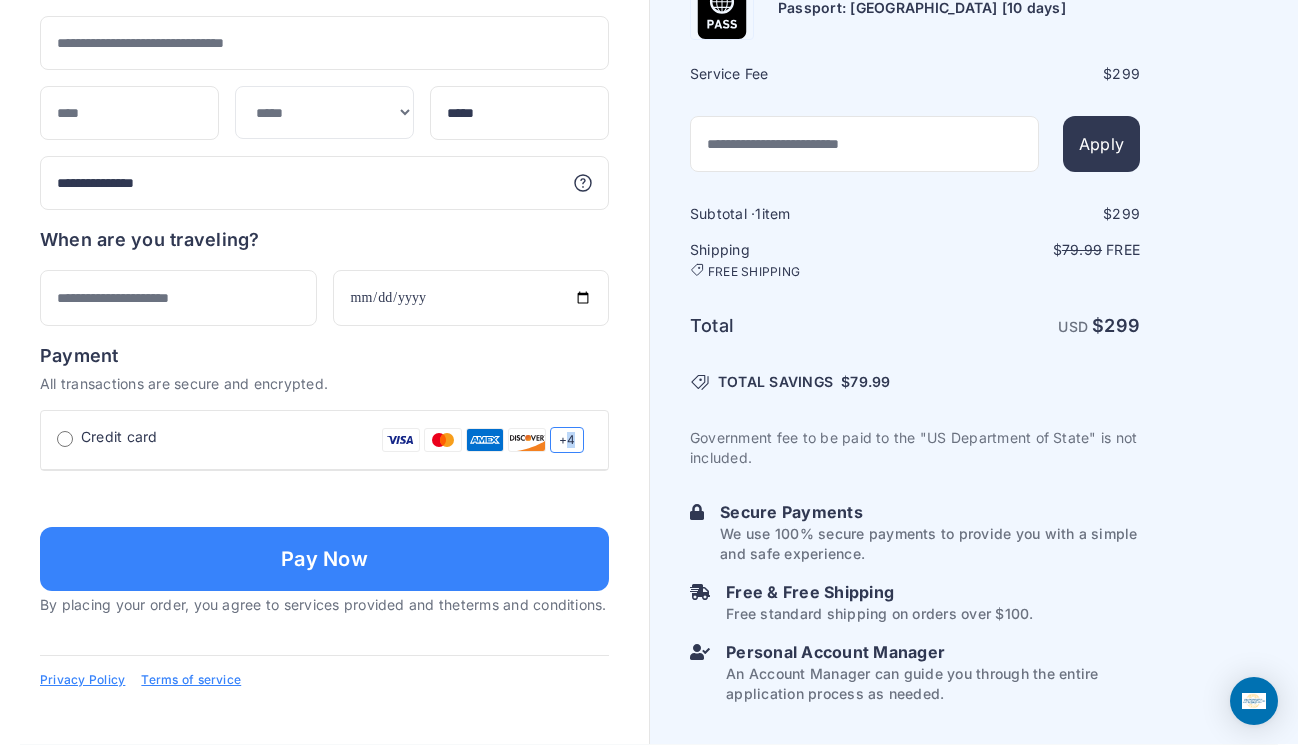 click on "+4" at bounding box center (567, 440) 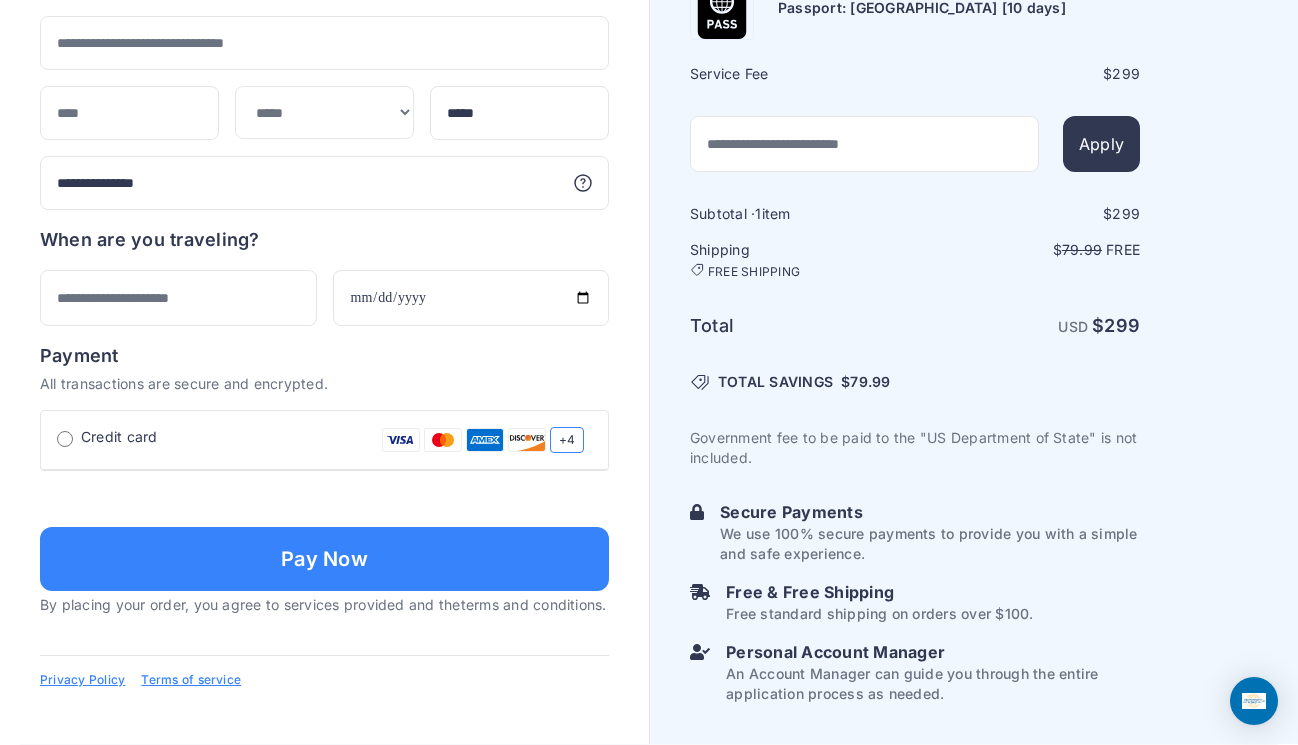 click on "+4" at bounding box center (567, 440) 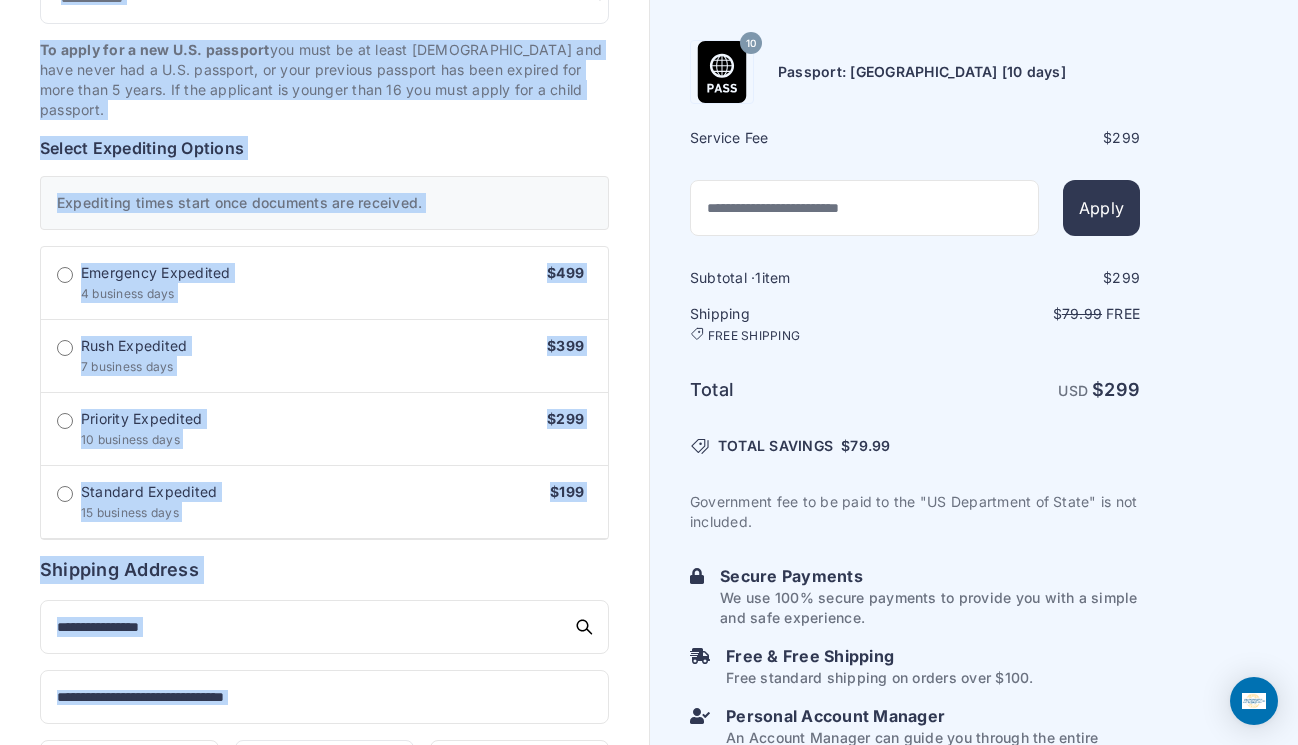 drag, startPoint x: 399, startPoint y: 35, endPoint x: 119, endPoint y: -115, distance: 317.6476 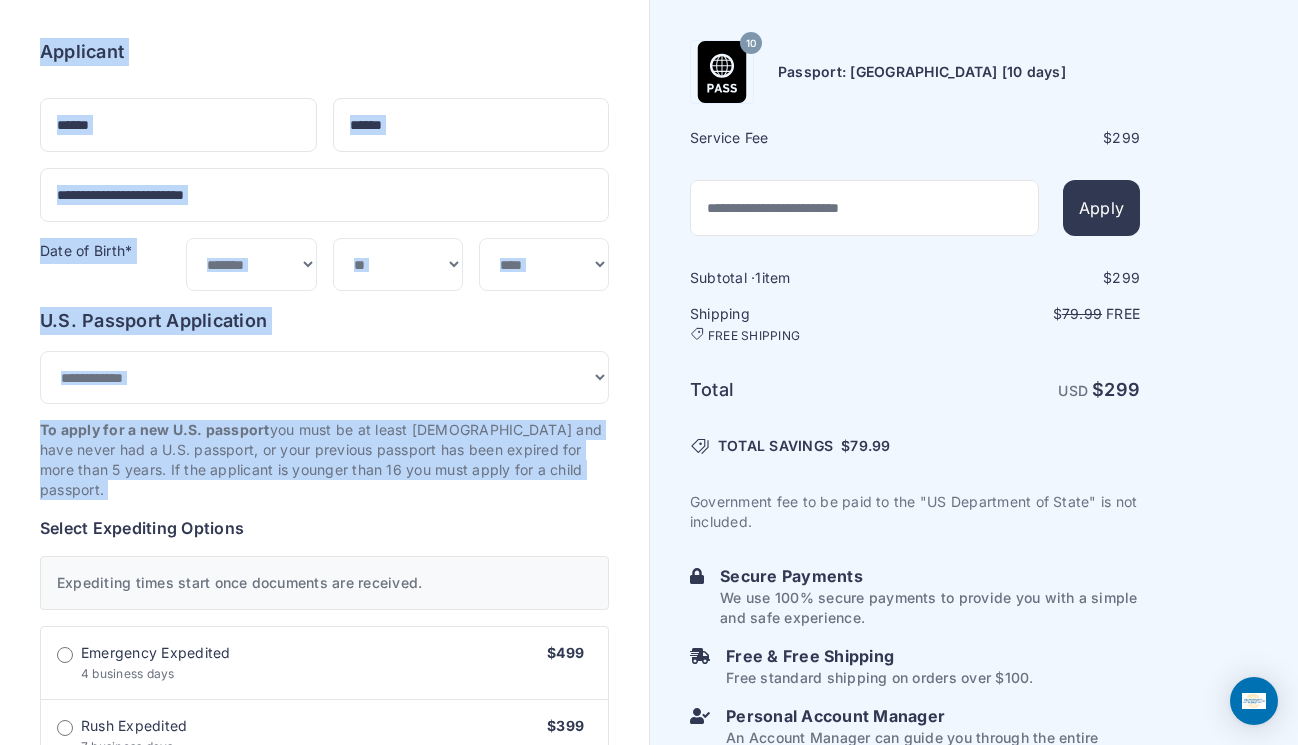 scroll, scrollTop: 77, scrollLeft: 0, axis: vertical 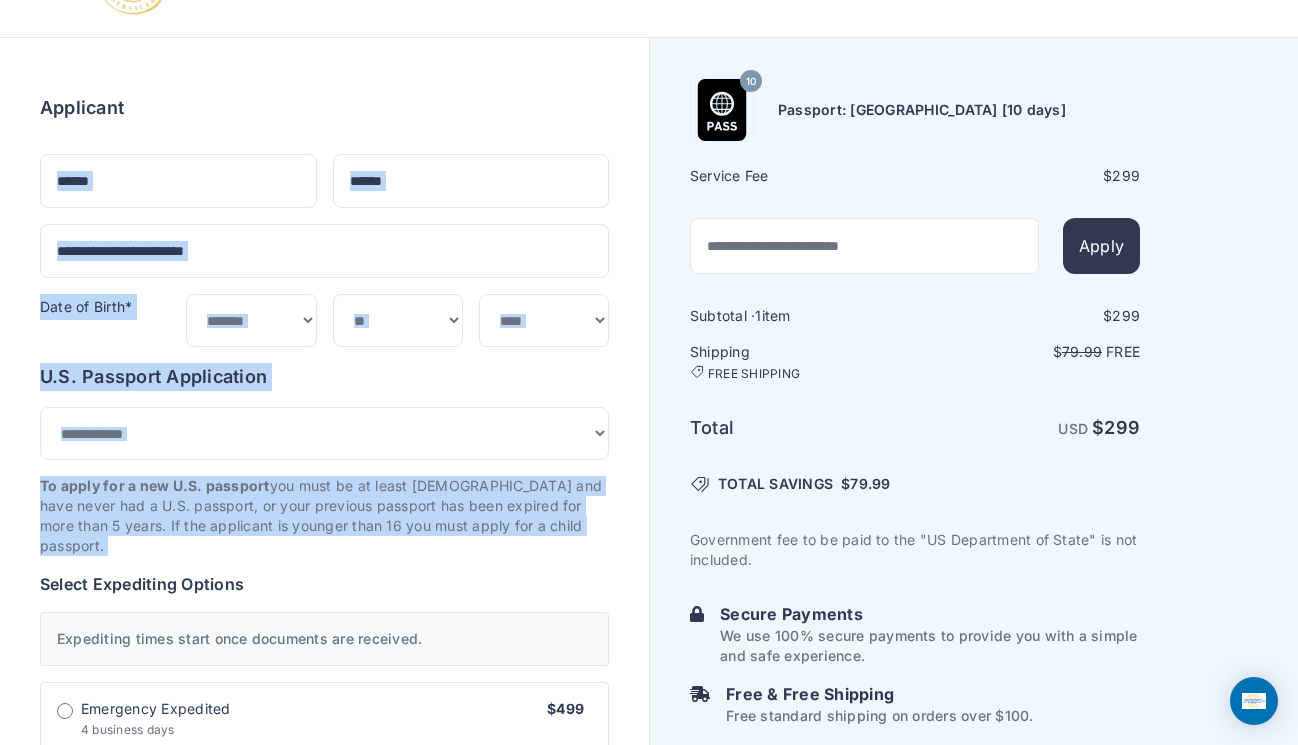 drag, startPoint x: 270, startPoint y: 88, endPoint x: 291, endPoint y: 175, distance: 89.498604 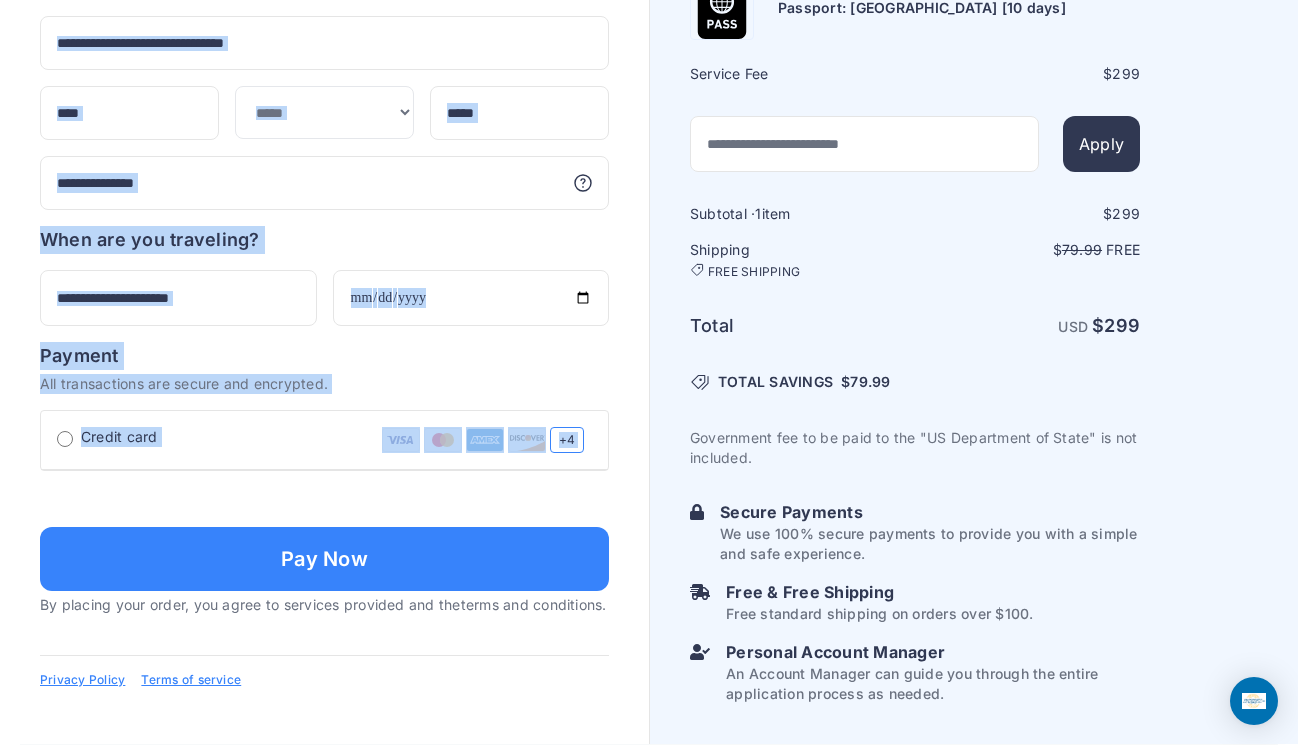 scroll, scrollTop: 1460, scrollLeft: 0, axis: vertical 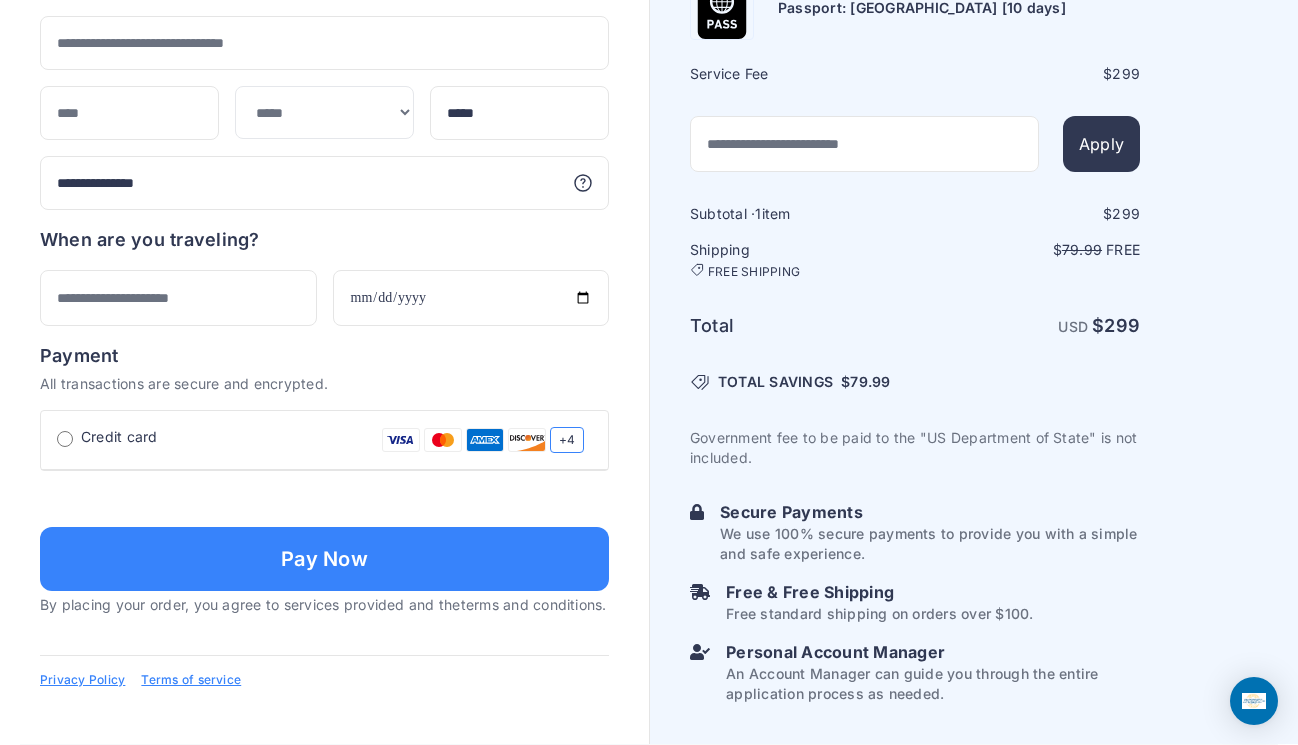 click on "**********" at bounding box center (324, 823) 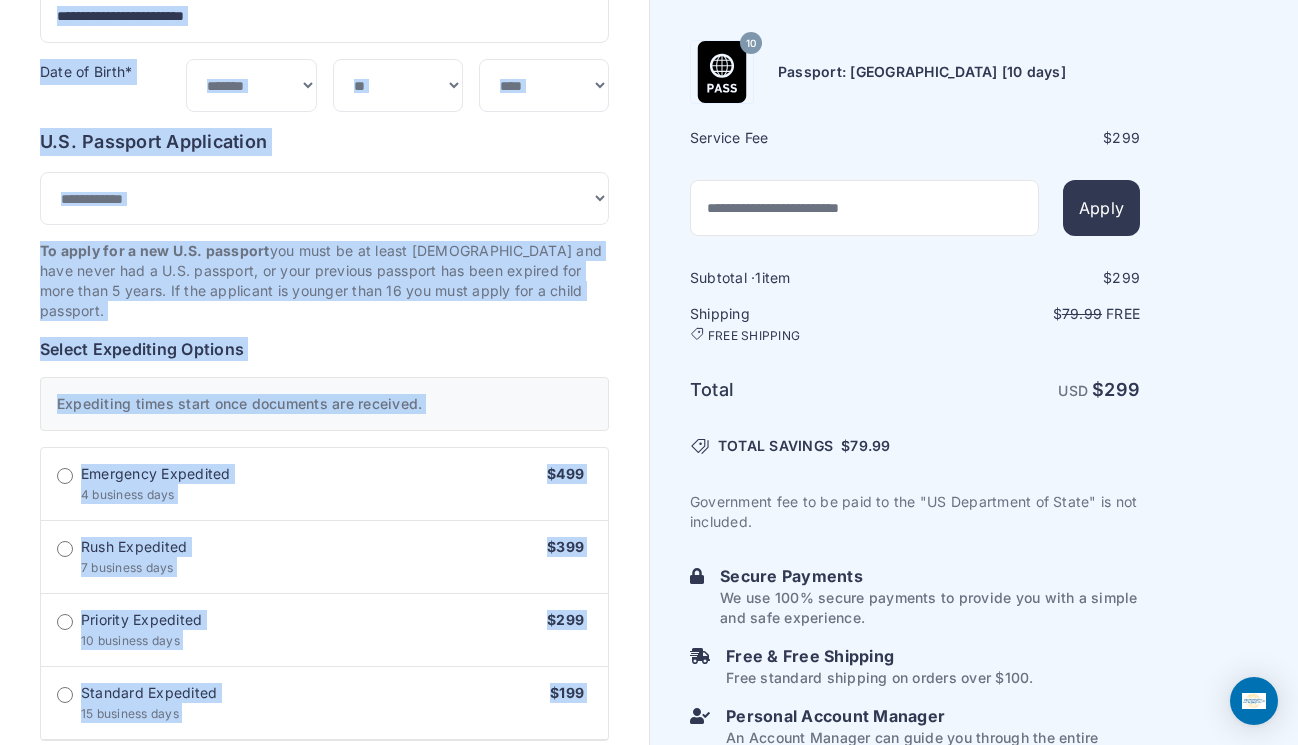 scroll, scrollTop: 0, scrollLeft: 0, axis: both 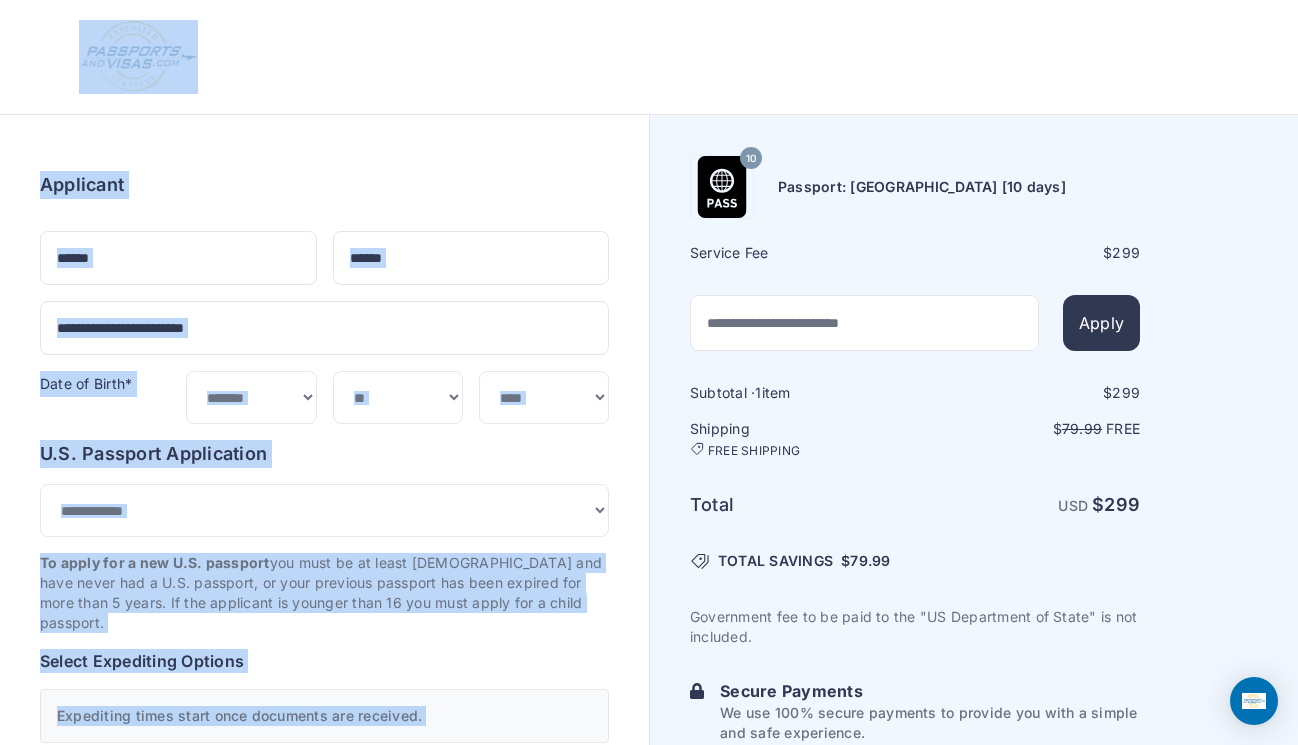 drag, startPoint x: 402, startPoint y: 36, endPoint x: 256, endPoint y: 35, distance: 146.00342 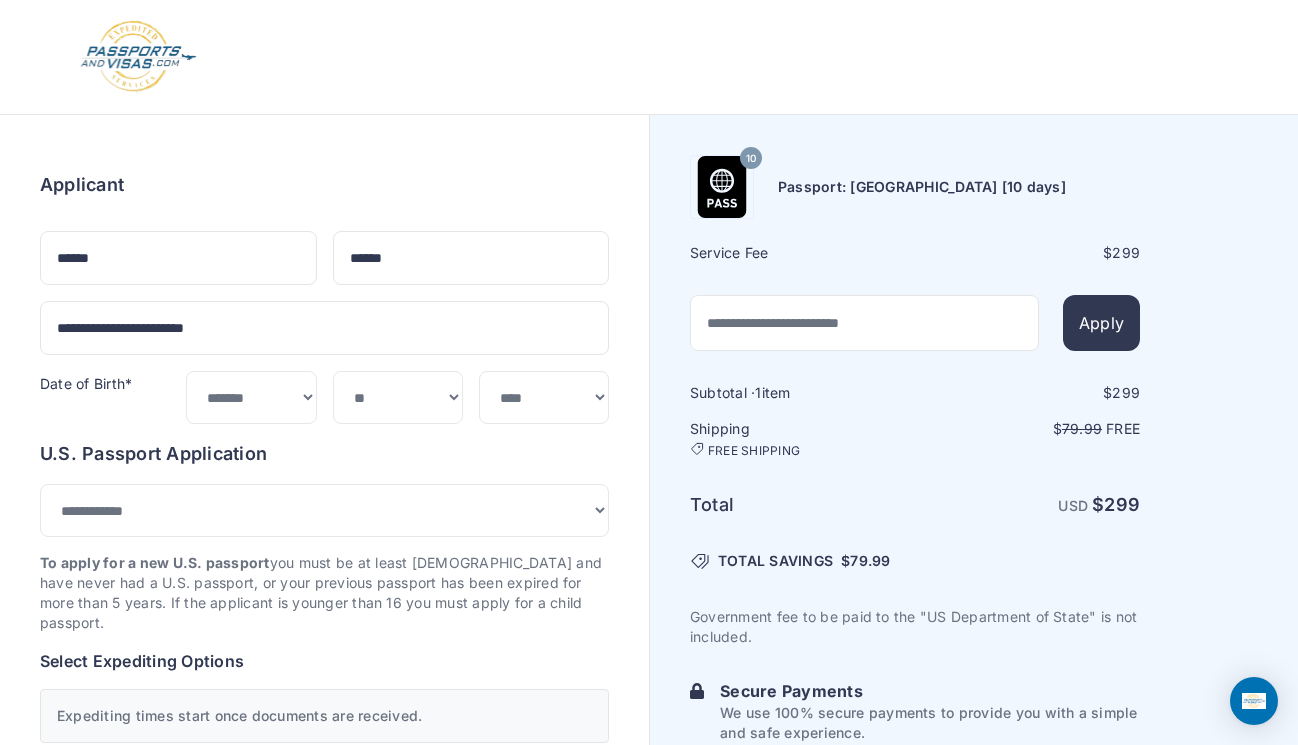 click at bounding box center (649, 57) 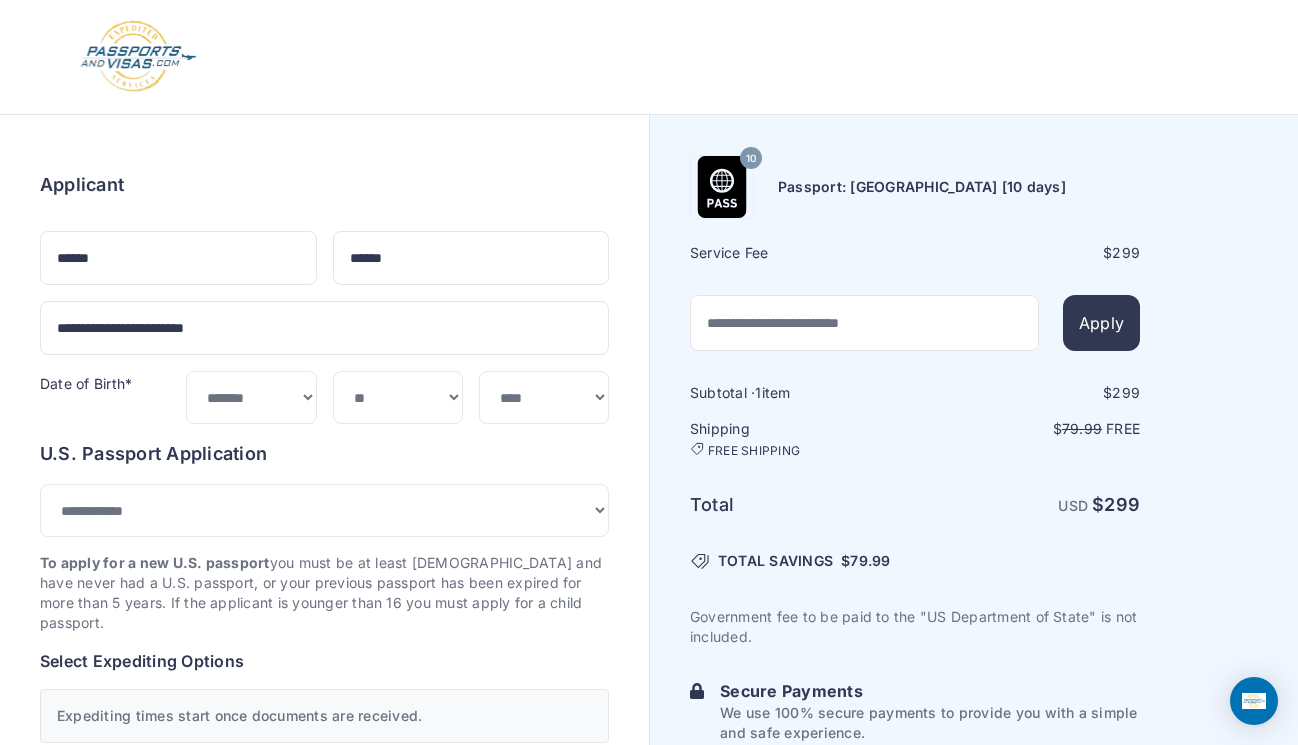 click at bounding box center (138, 57) 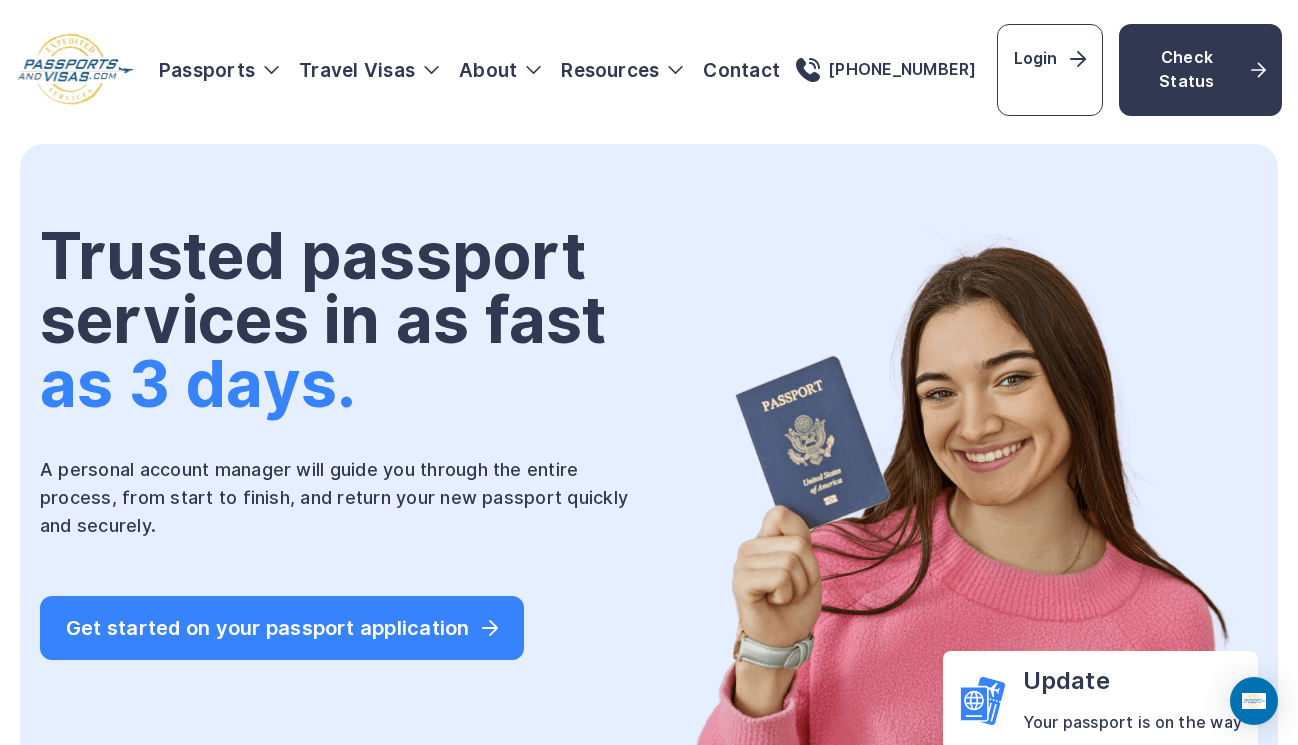 scroll, scrollTop: 0, scrollLeft: 0, axis: both 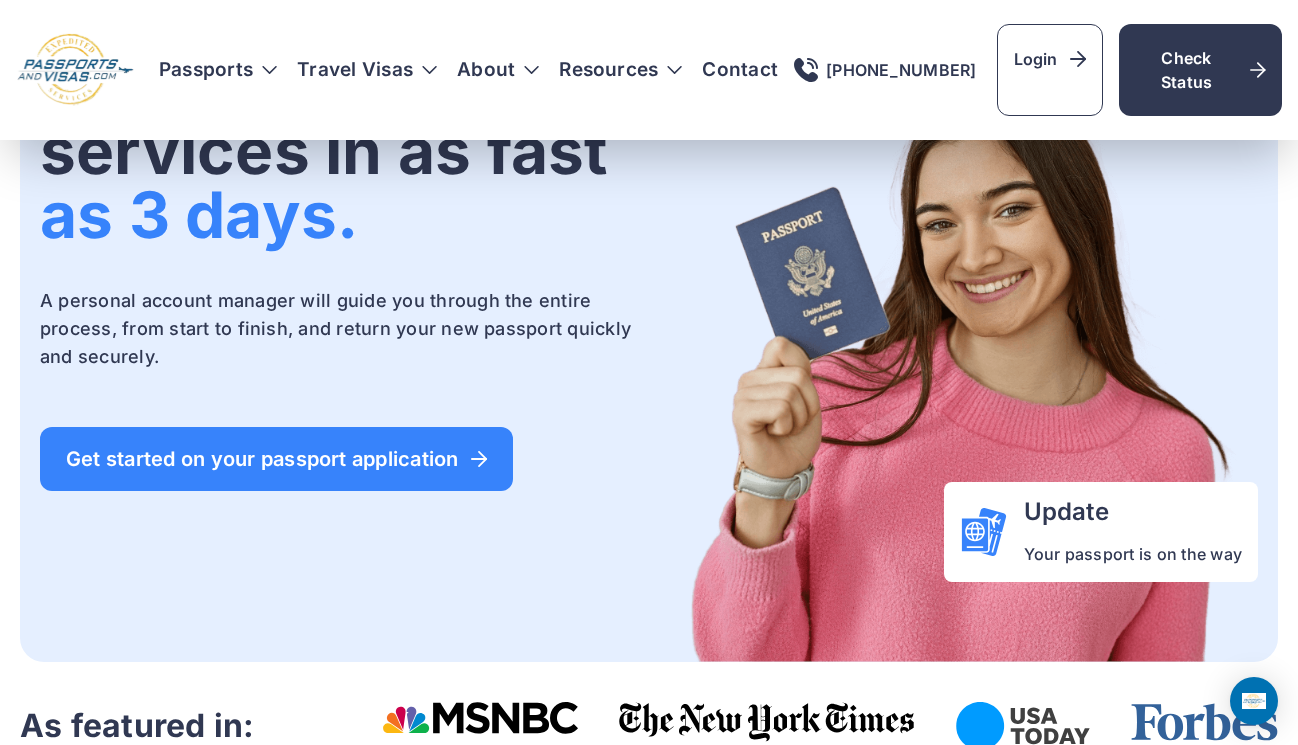 drag, startPoint x: 296, startPoint y: 296, endPoint x: 287, endPoint y: 232, distance: 64.629715 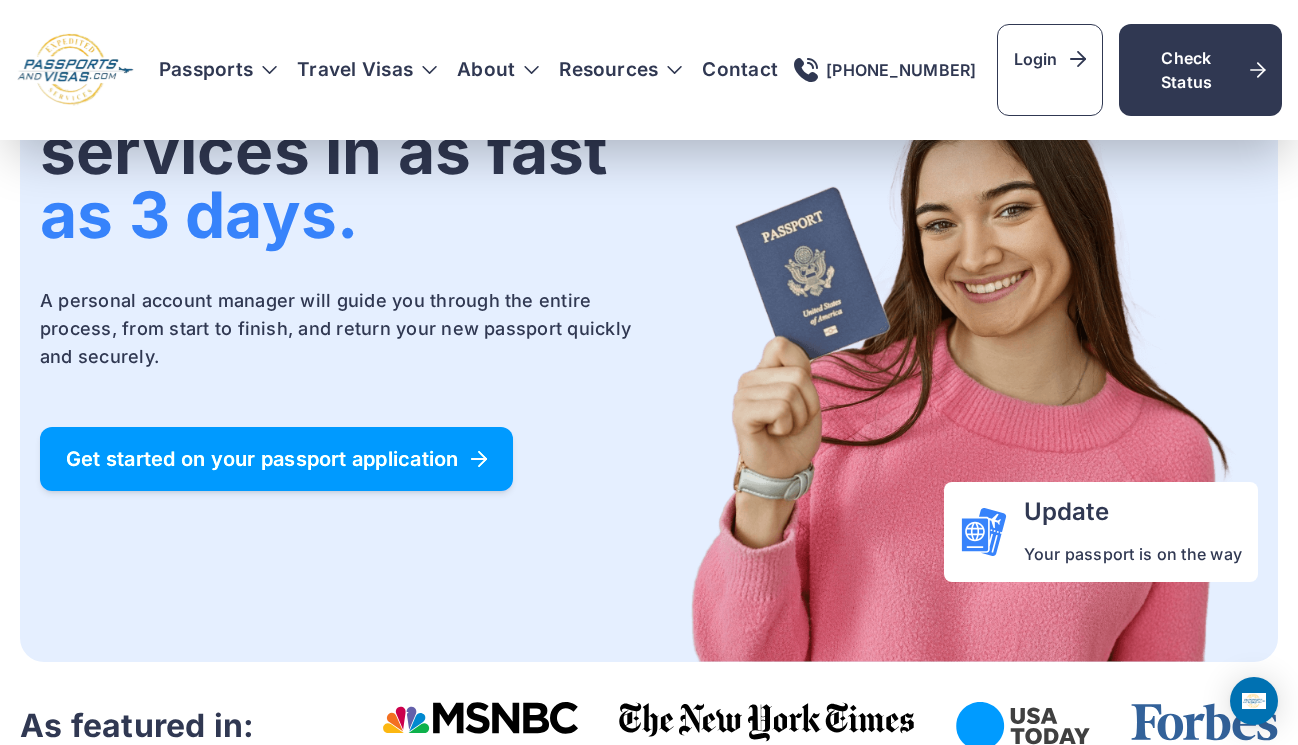 click on "Get started on your passport application" at bounding box center [276, 459] 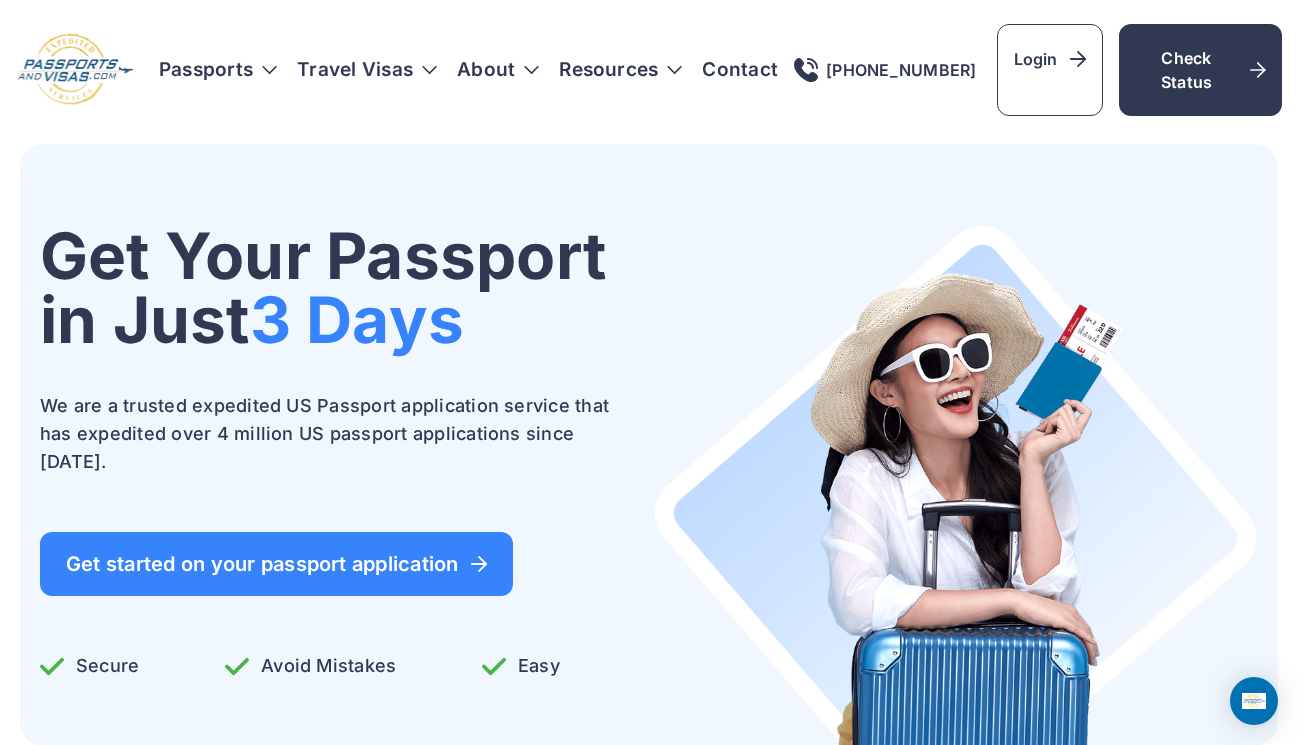 scroll, scrollTop: 0, scrollLeft: 0, axis: both 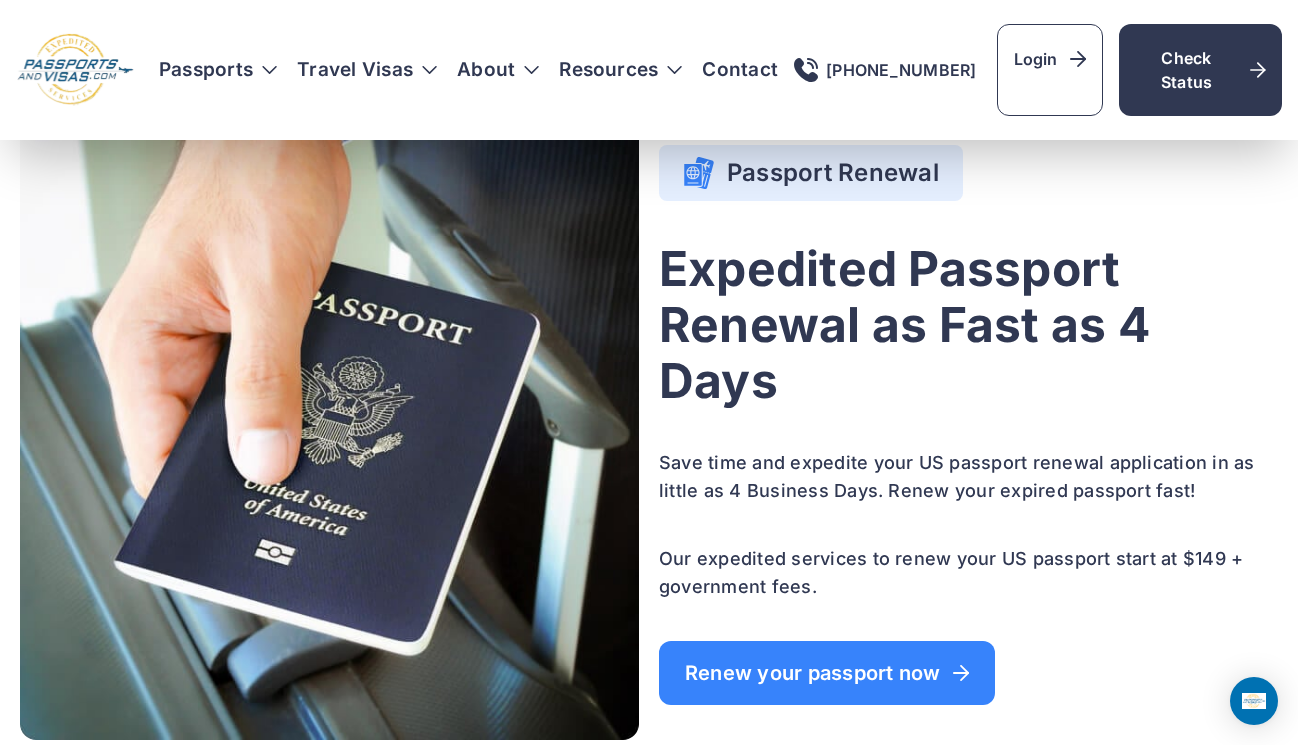 drag, startPoint x: 231, startPoint y: 296, endPoint x: 574, endPoint y: 156, distance: 370.4713 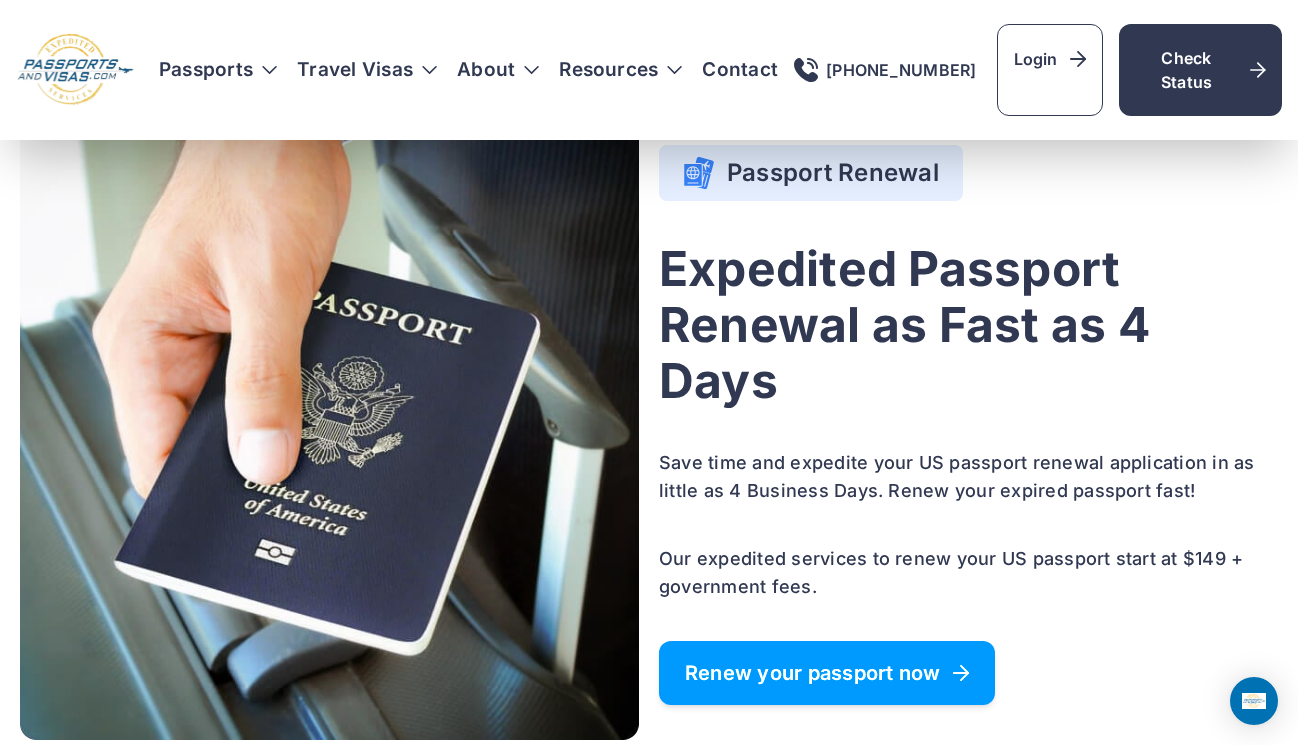 click on "Renew your passport now" at bounding box center [827, 673] 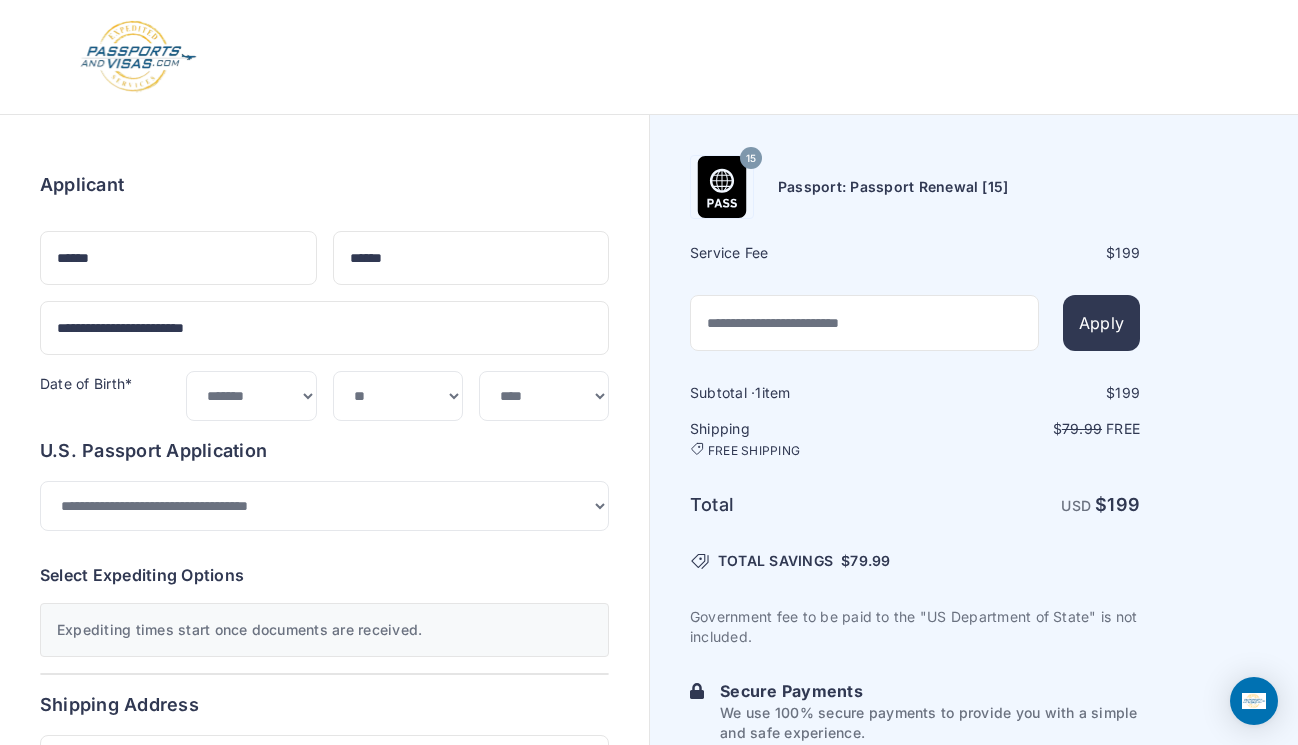select on "**" 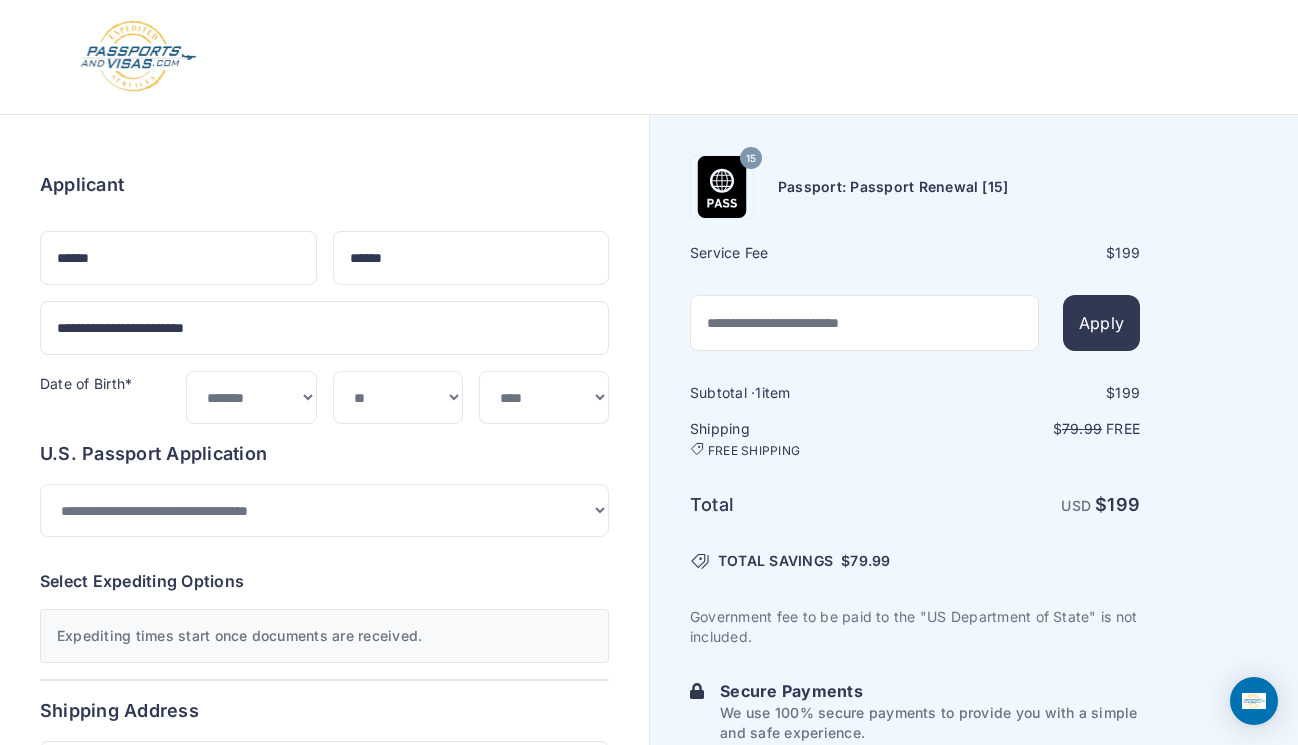 scroll, scrollTop: 0, scrollLeft: 0, axis: both 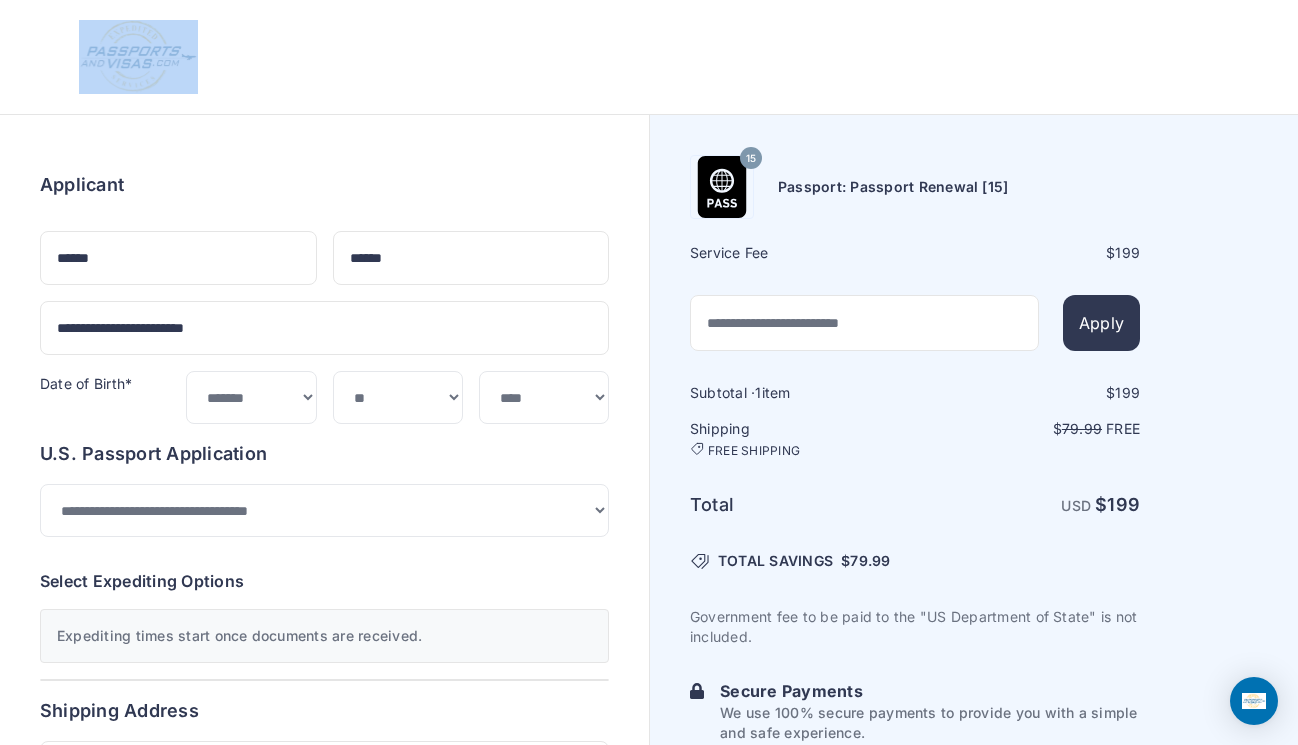 drag, startPoint x: 373, startPoint y: 137, endPoint x: 299, endPoint y: -115, distance: 262.64044 